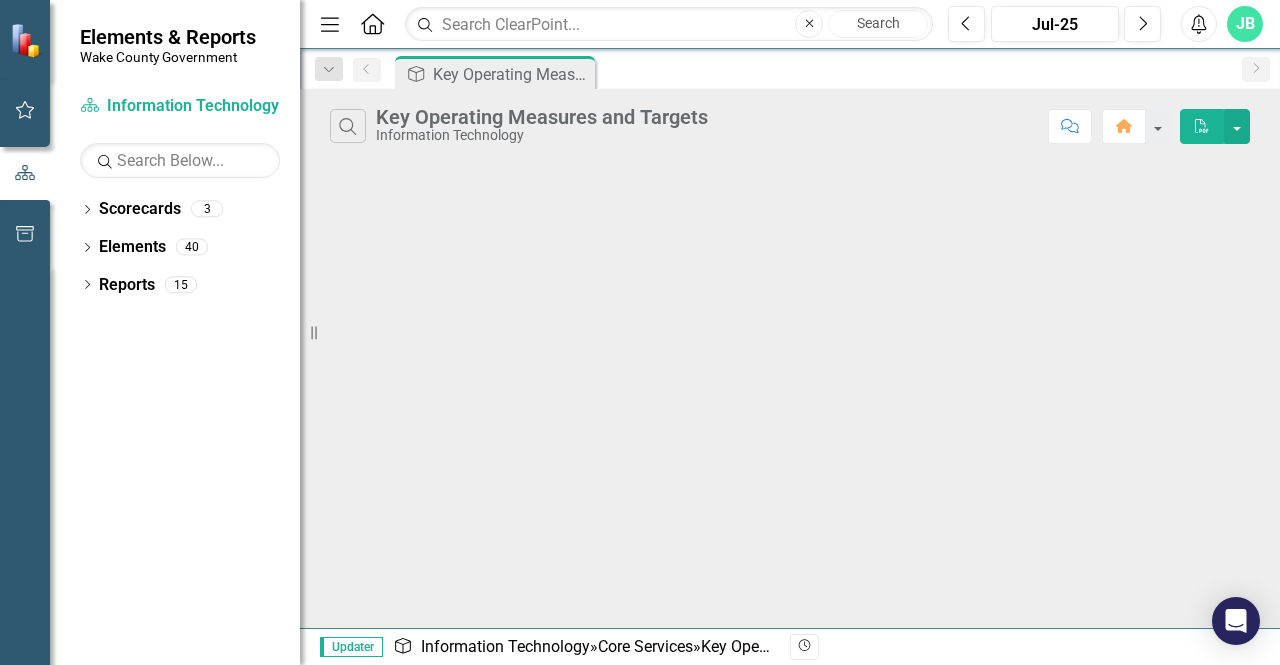 scroll, scrollTop: 0, scrollLeft: 0, axis: both 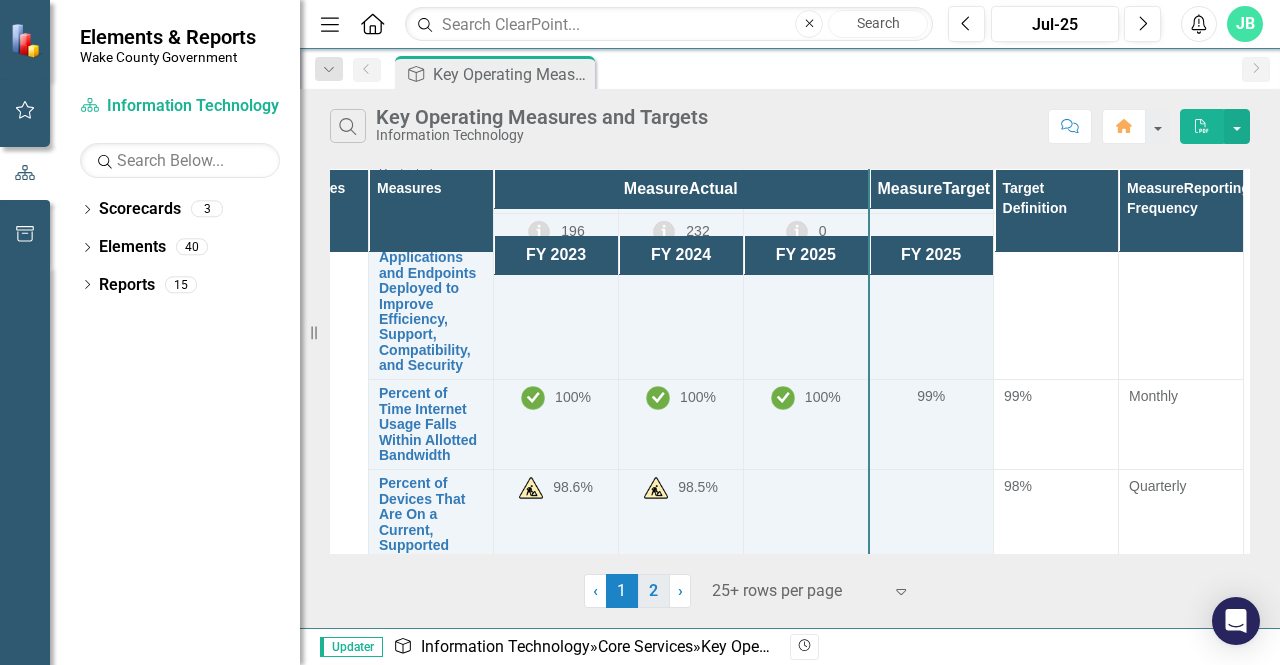 click on "2" at bounding box center (654, 591) 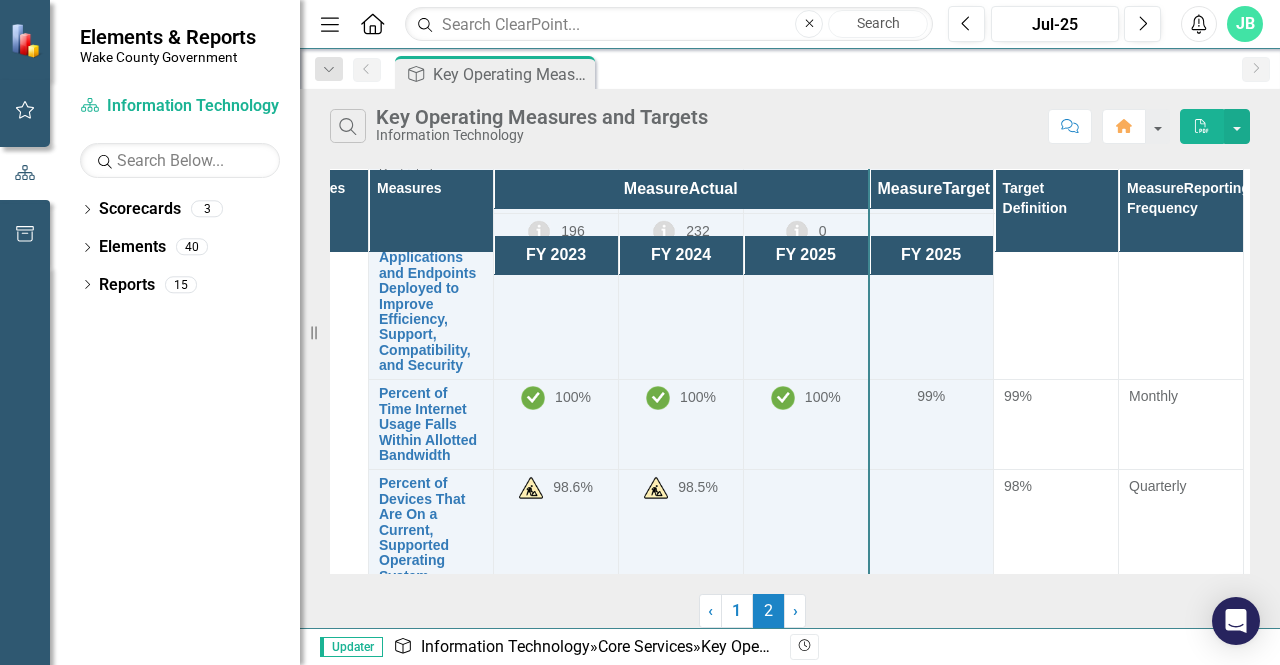 scroll, scrollTop: 0, scrollLeft: 0, axis: both 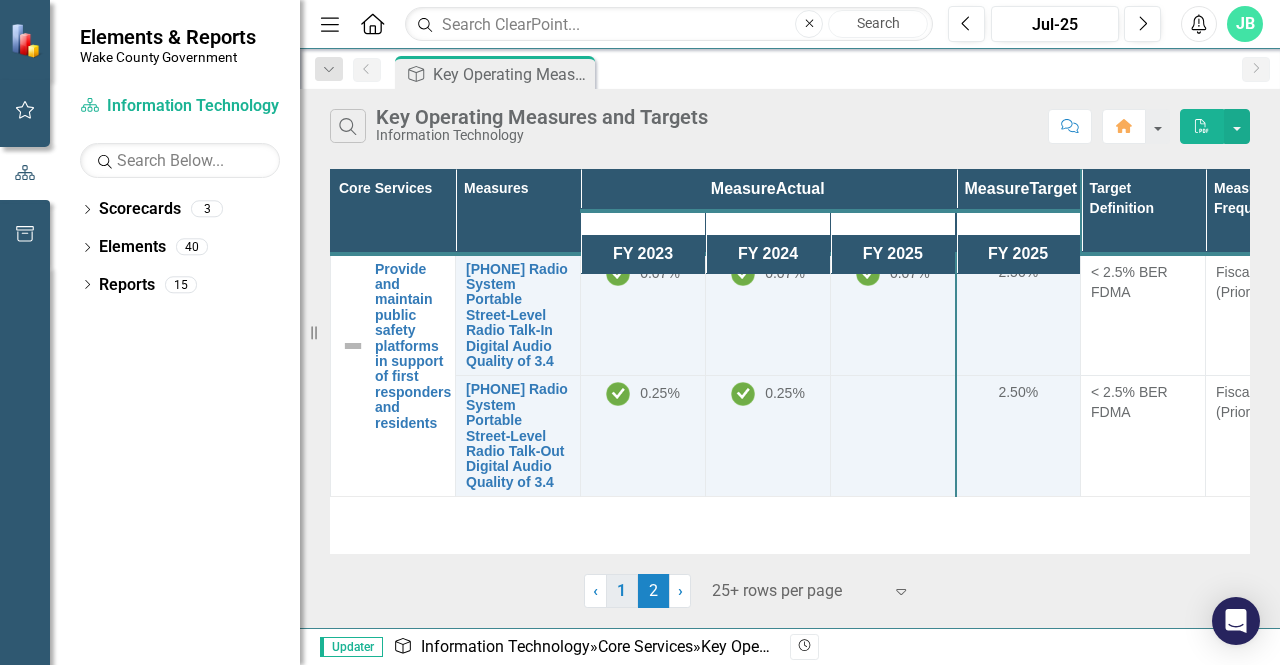 click on "1" at bounding box center (622, 591) 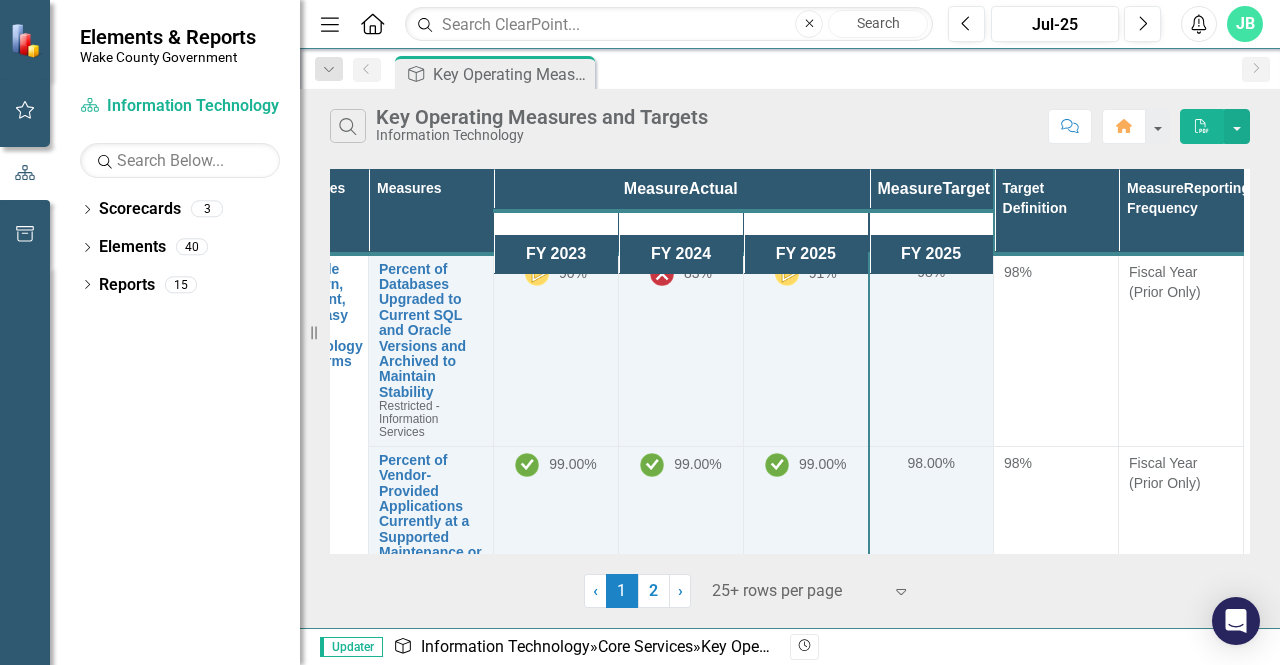 scroll, scrollTop: 0, scrollLeft: 95, axis: horizontal 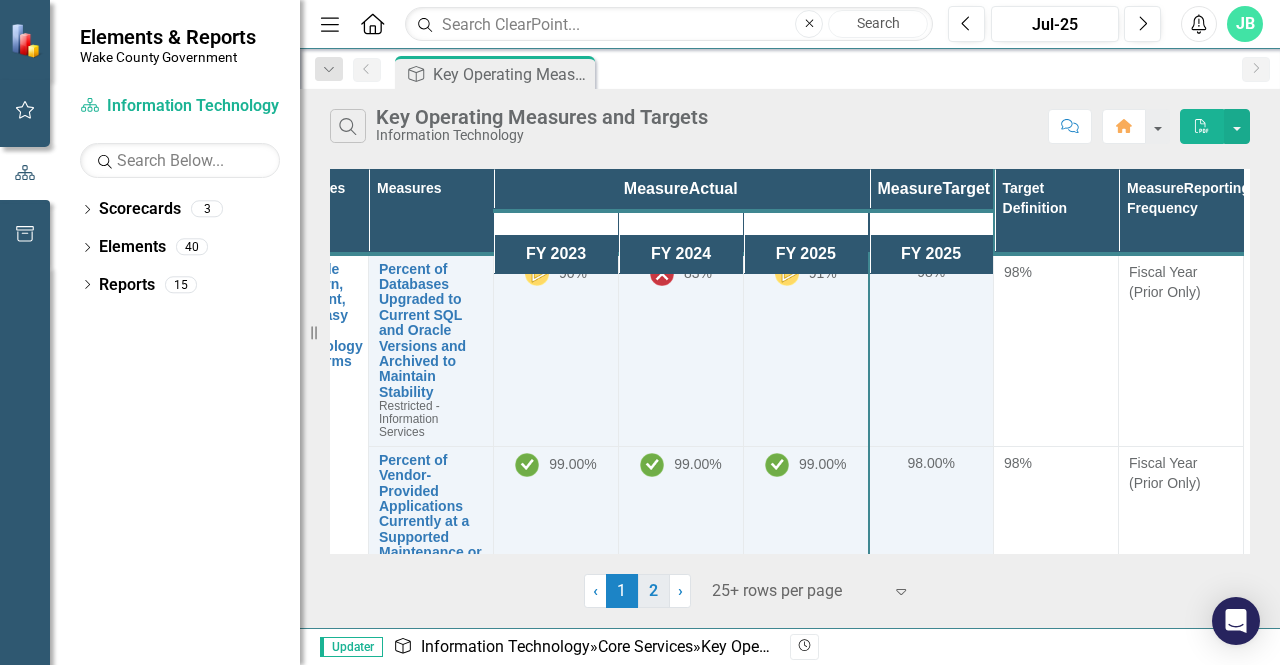 click on "2" at bounding box center (654, 591) 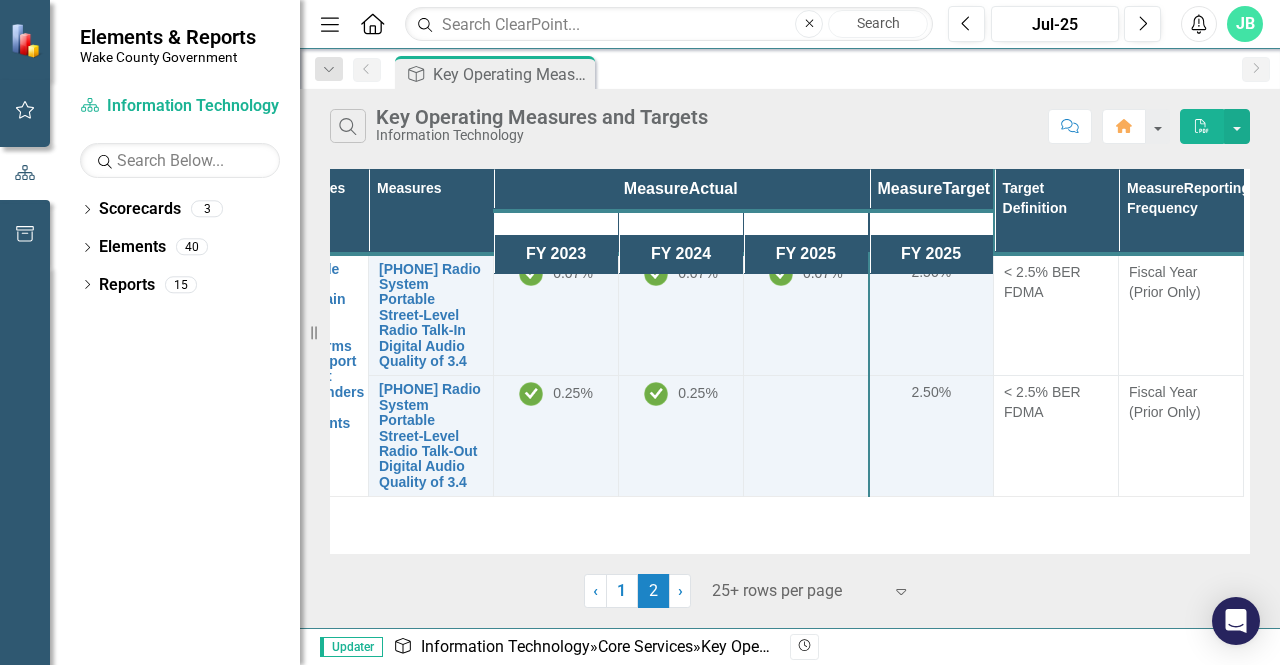 scroll, scrollTop: 0, scrollLeft: 0, axis: both 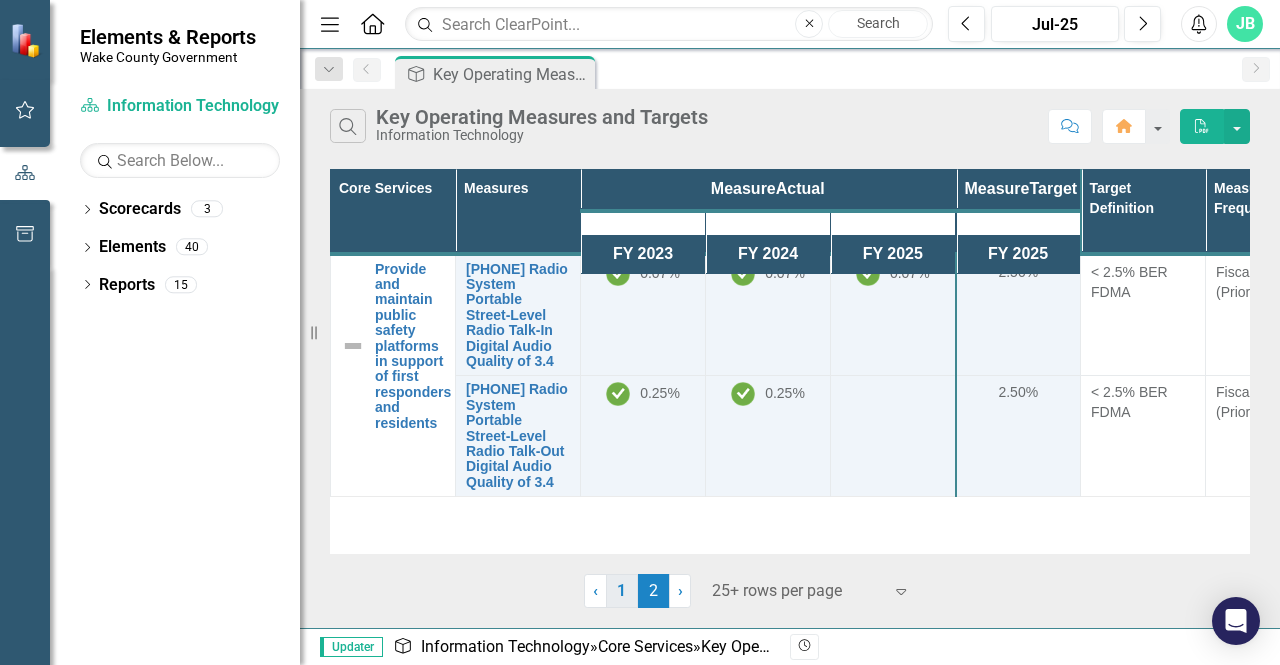 click on "1" at bounding box center [622, 591] 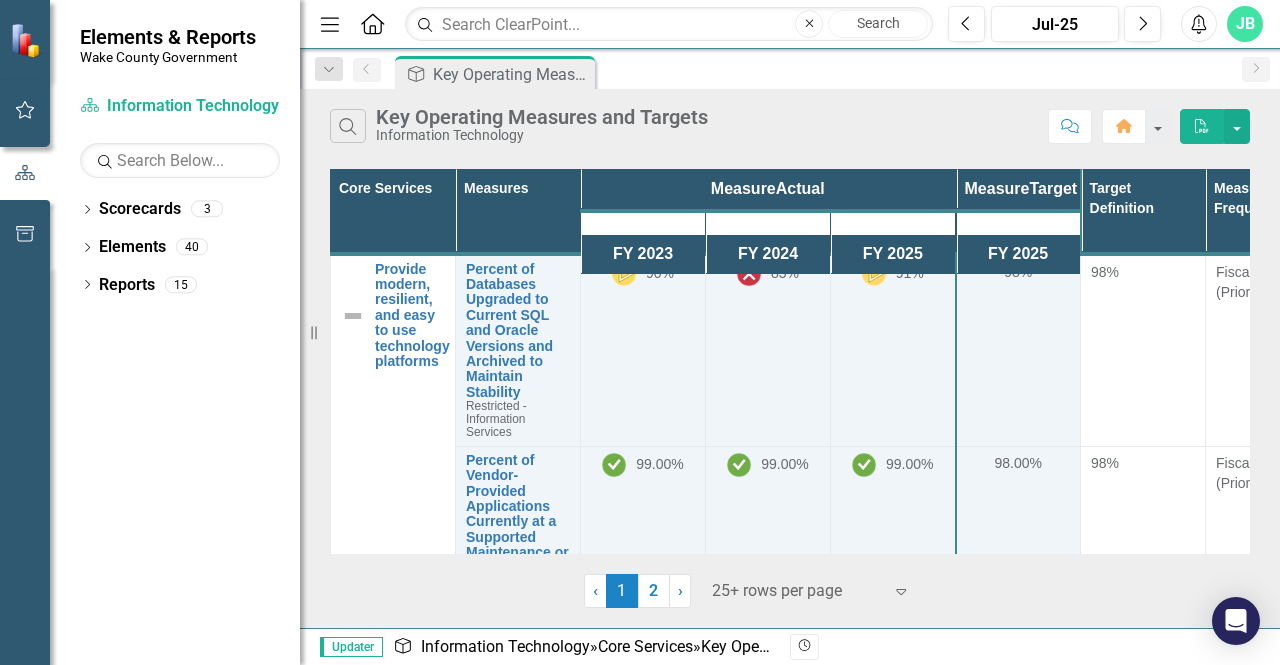 scroll, scrollTop: 0, scrollLeft: 95, axis: horizontal 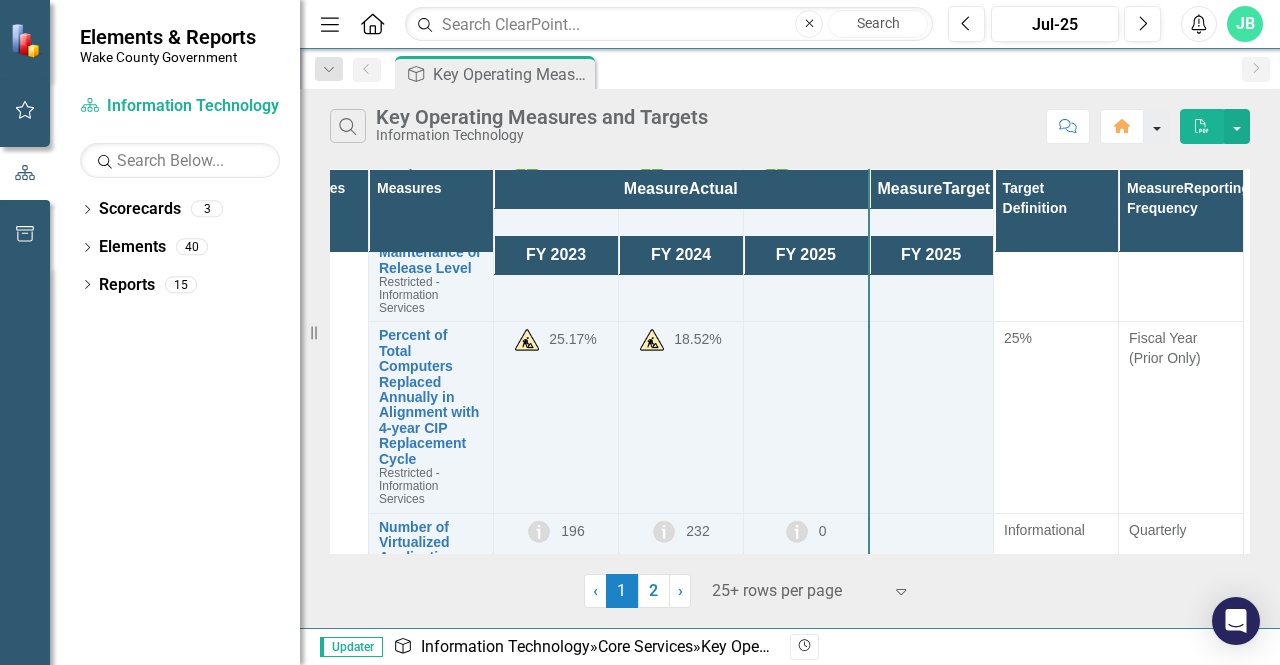 click at bounding box center (1157, 126) 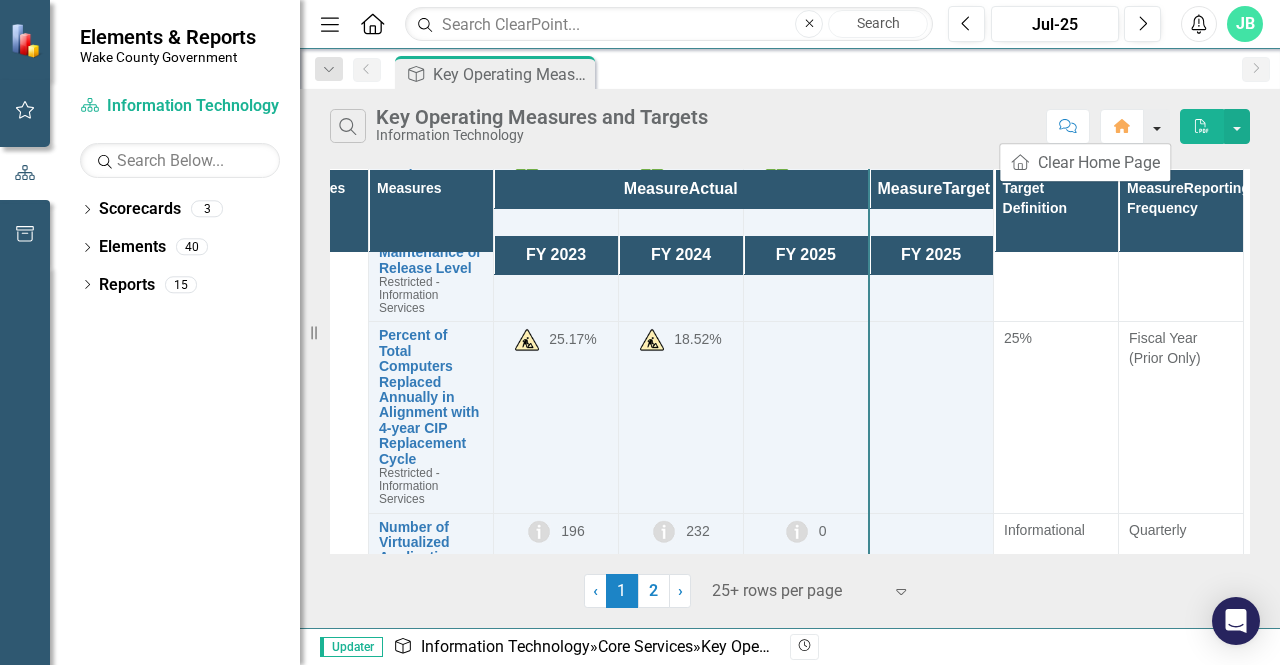 click at bounding box center (1157, 126) 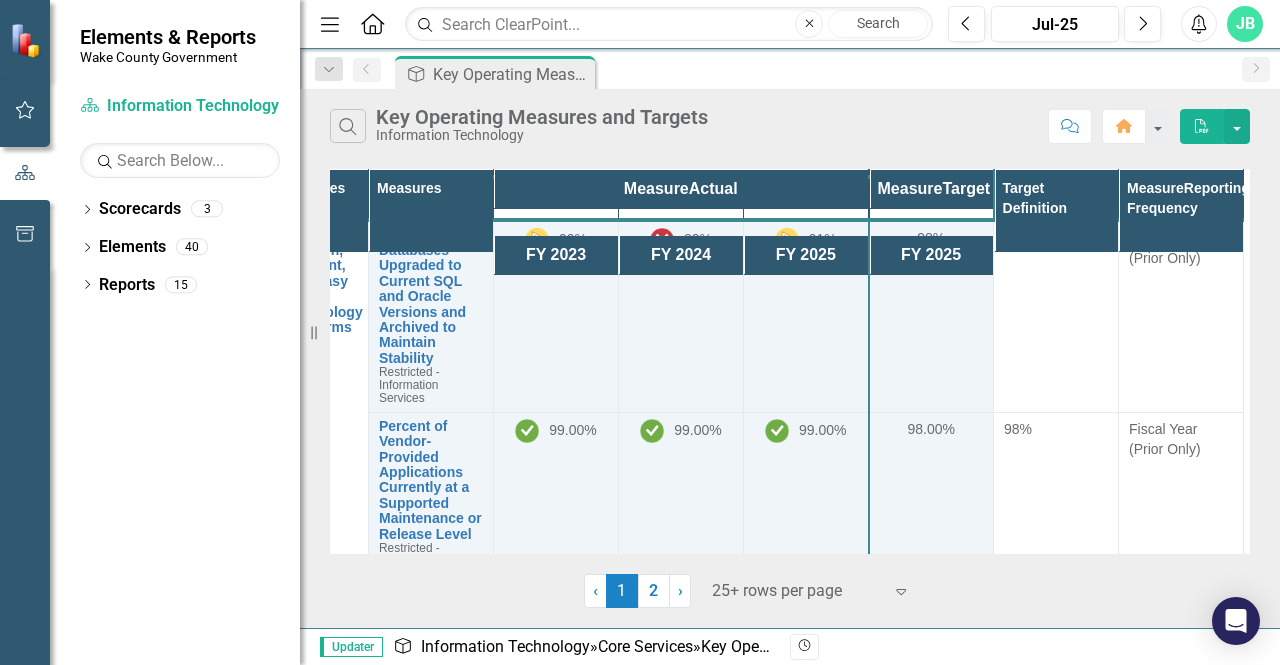 scroll, scrollTop: 0, scrollLeft: 95, axis: horizontal 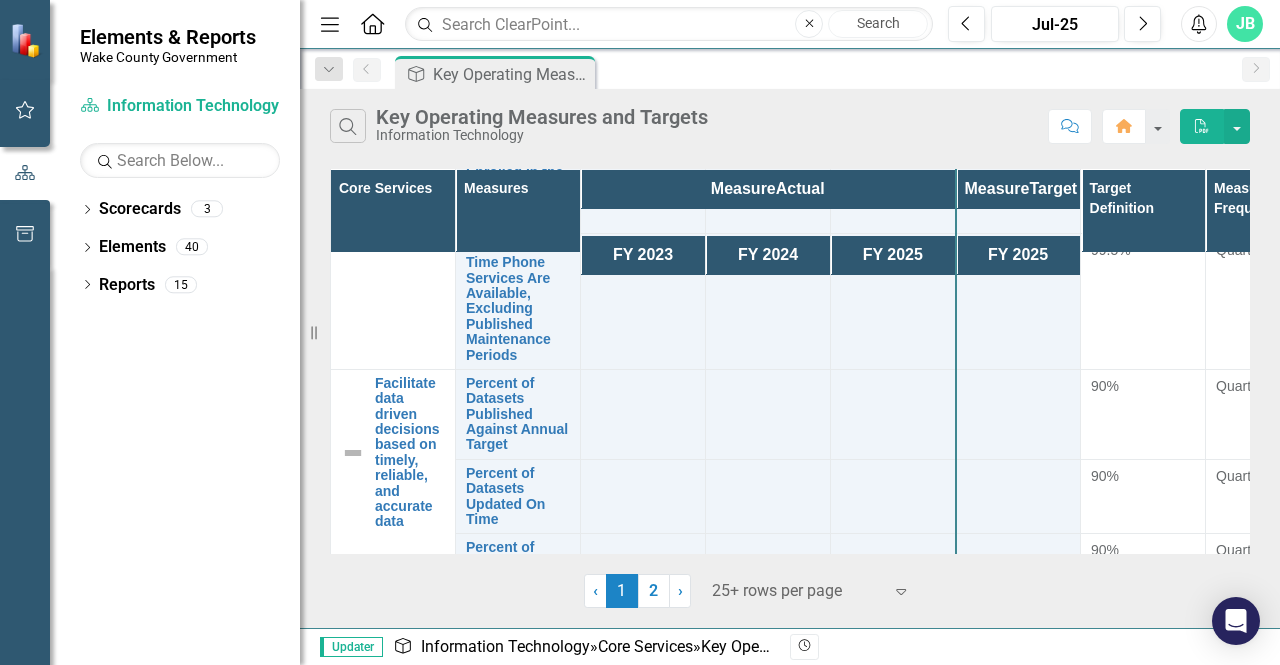 click at bounding box center (1018, 414) 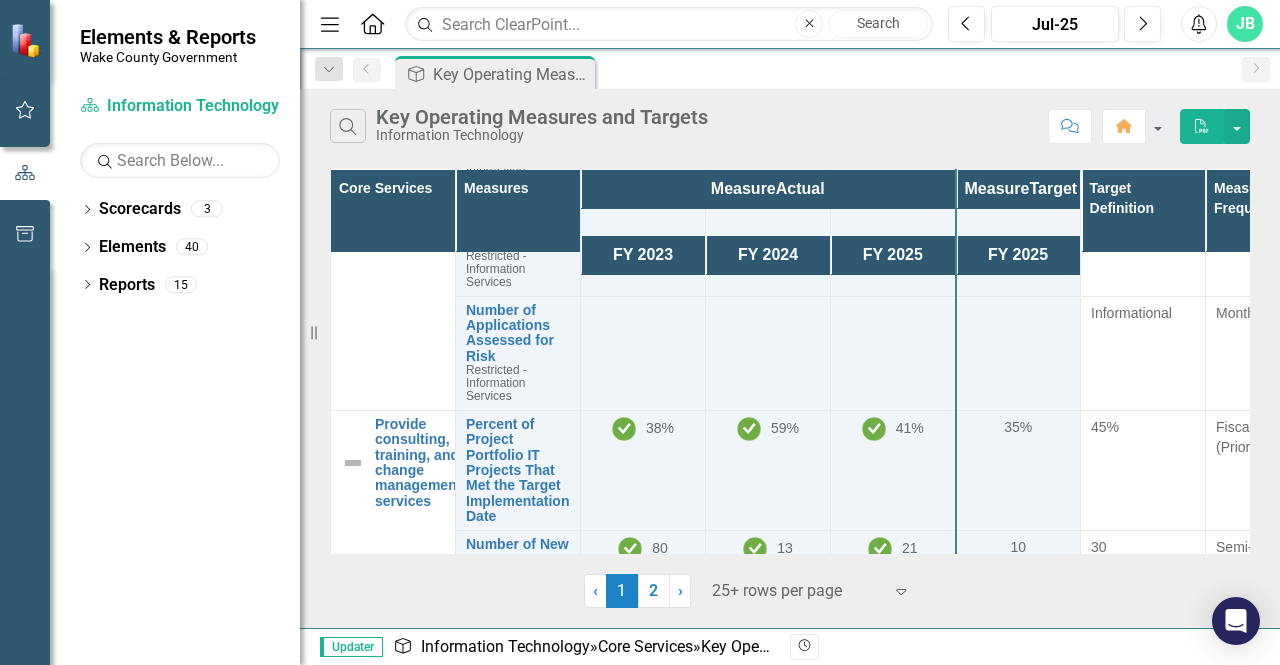 scroll, scrollTop: 2942, scrollLeft: 0, axis: vertical 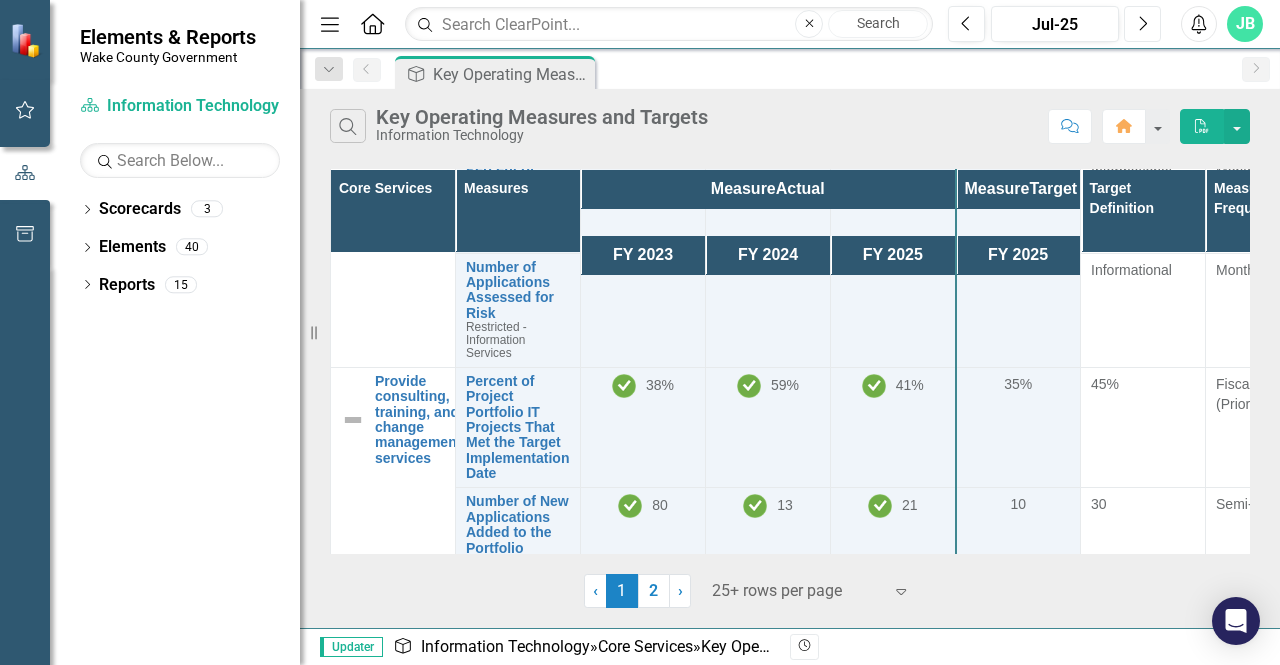 click on "Next" 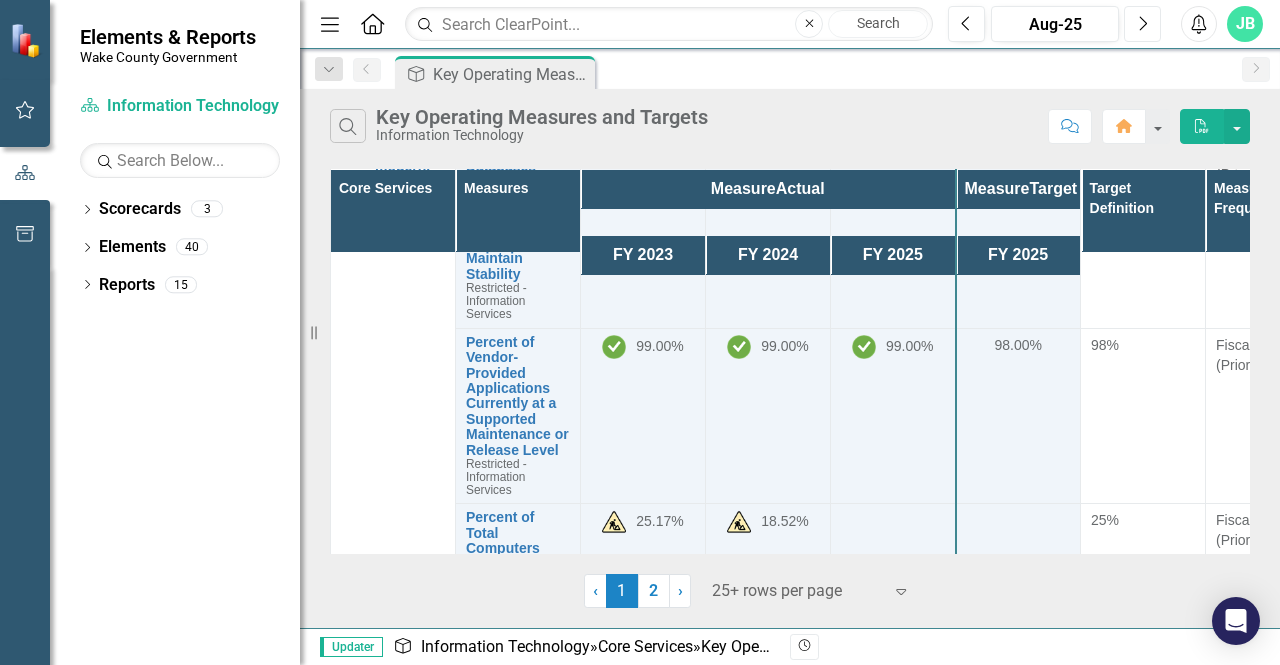 scroll, scrollTop: 100, scrollLeft: 0, axis: vertical 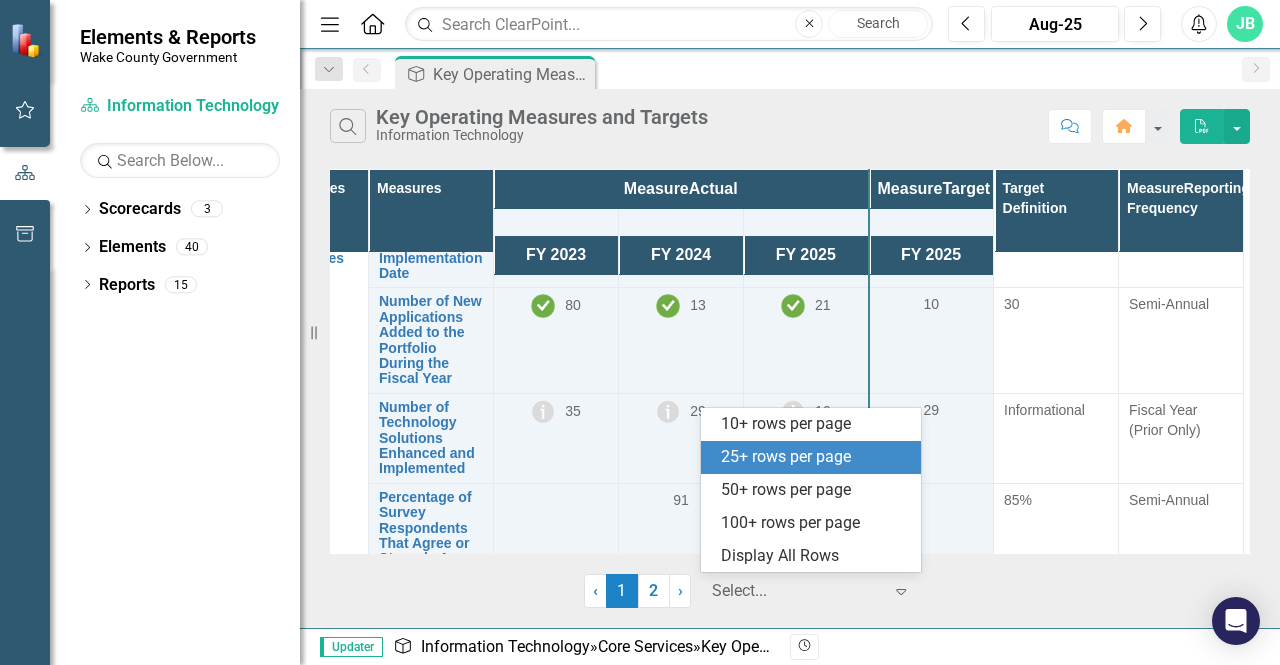 click on "Expand" 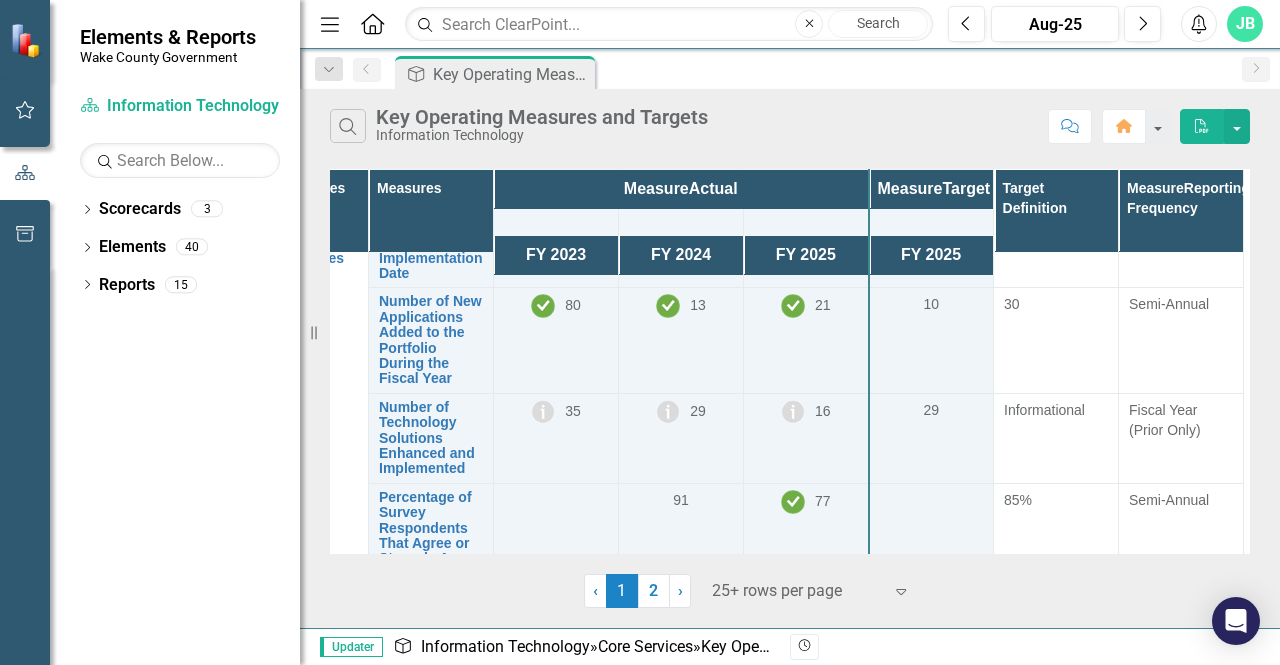 click on "‹ Previous 1 (current) 2 › Next 25+ rows per page Expand" at bounding box center [790, 591] 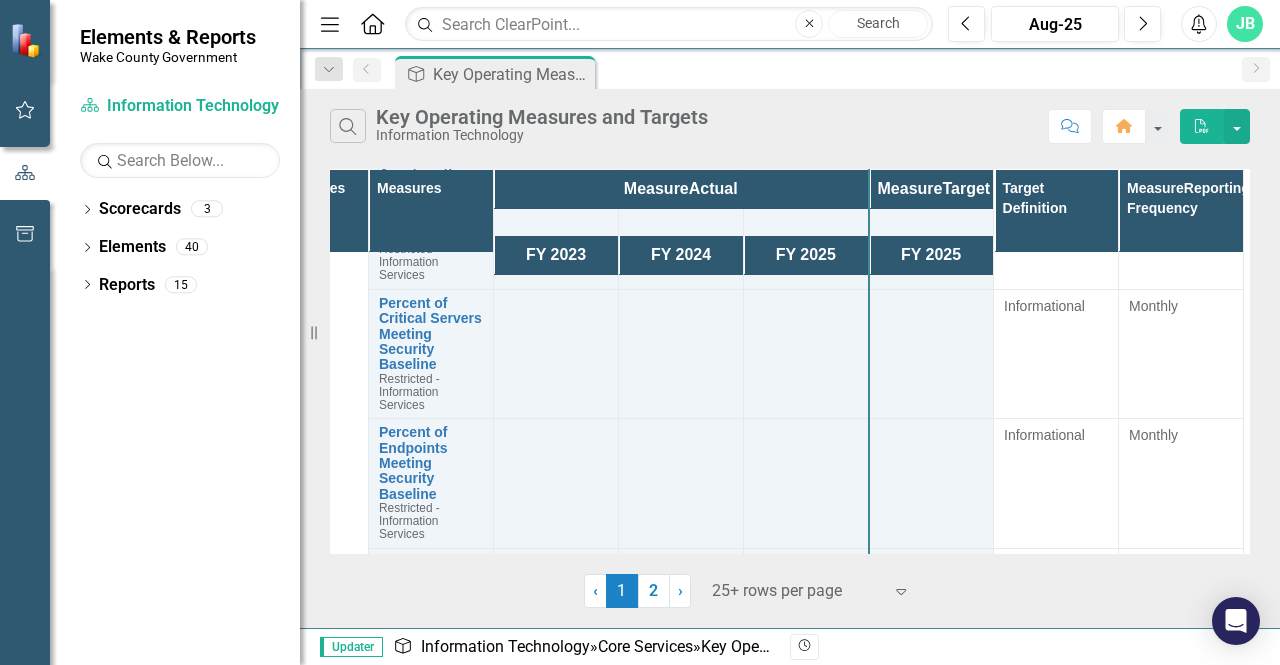 scroll, scrollTop: 2642, scrollLeft: 95, axis: both 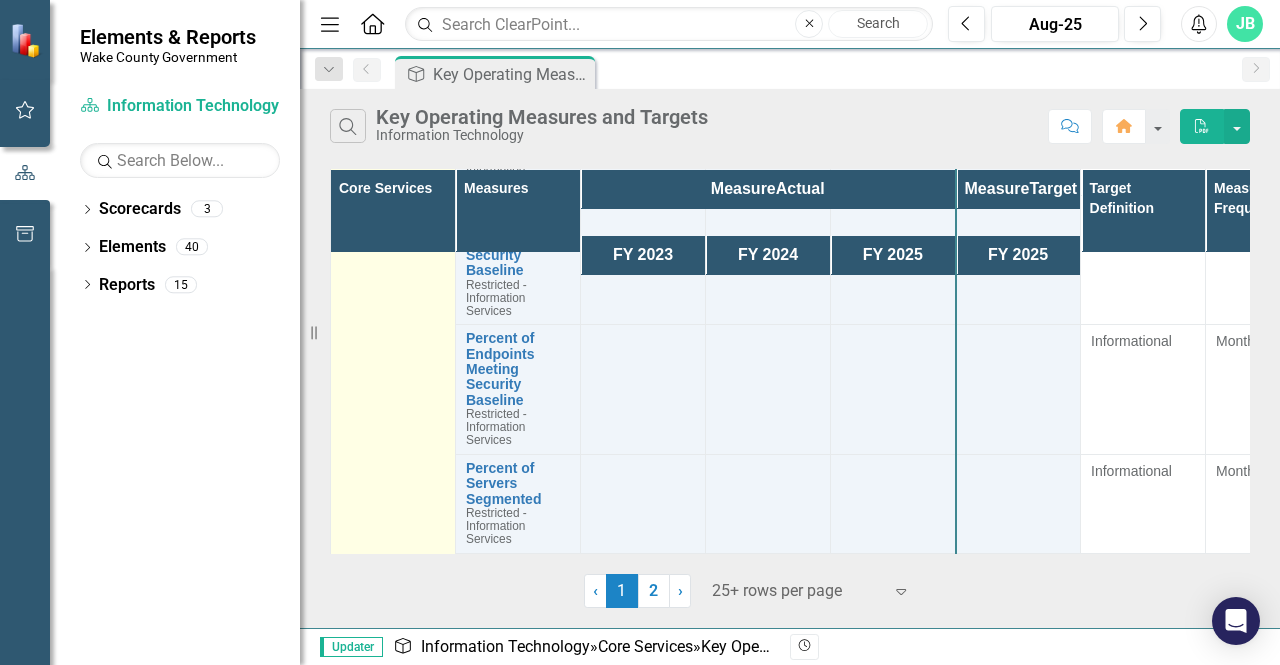 click on "Protect the confidentiality, integrity, and availability of the County’s information assets Link Open Element" at bounding box center [393, 31] 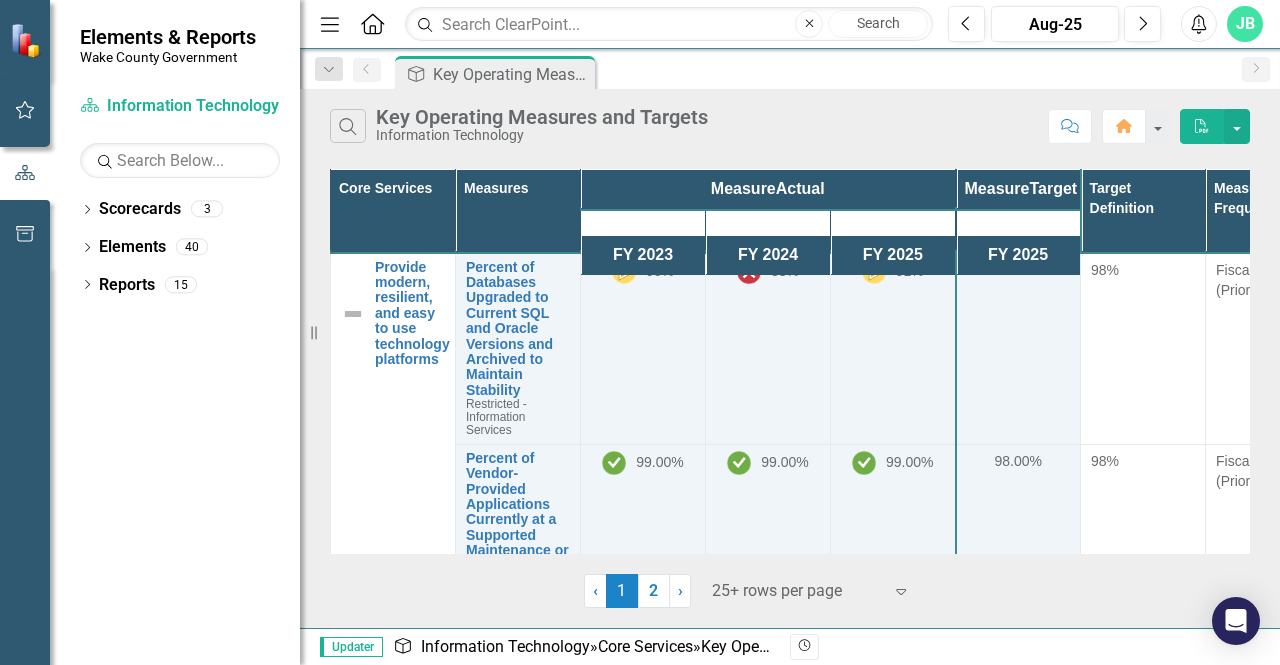 scroll, scrollTop: 0, scrollLeft: 0, axis: both 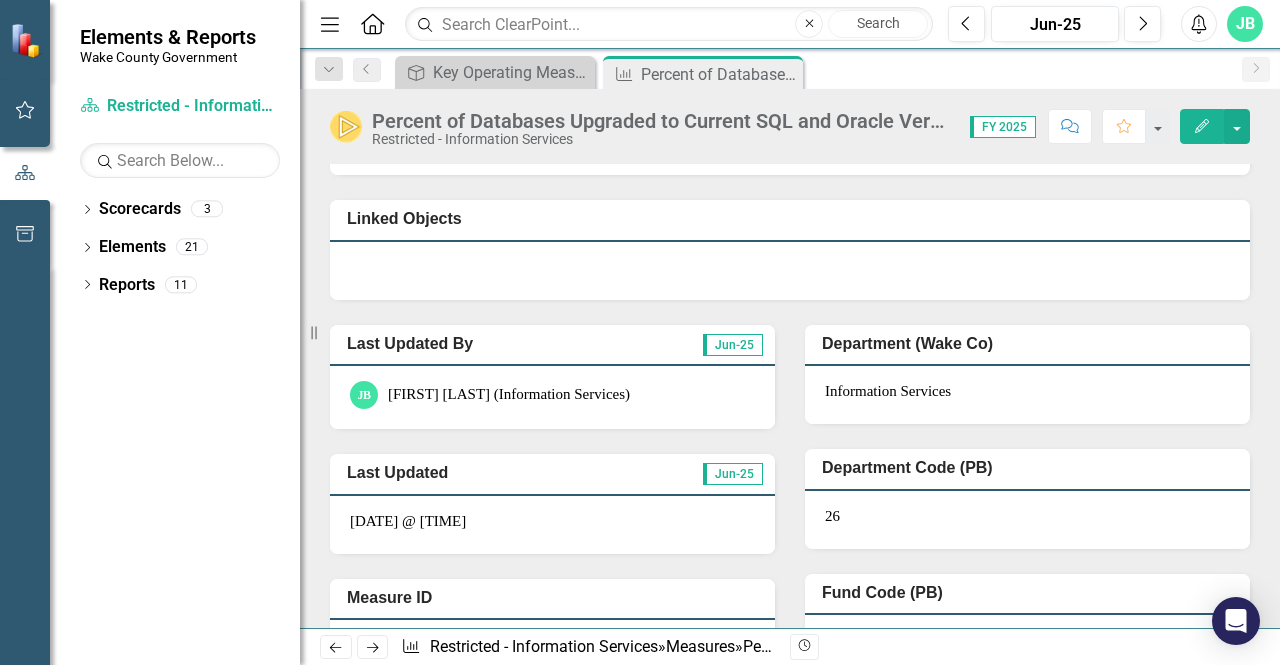click on "Jun-25" at bounding box center [733, 345] 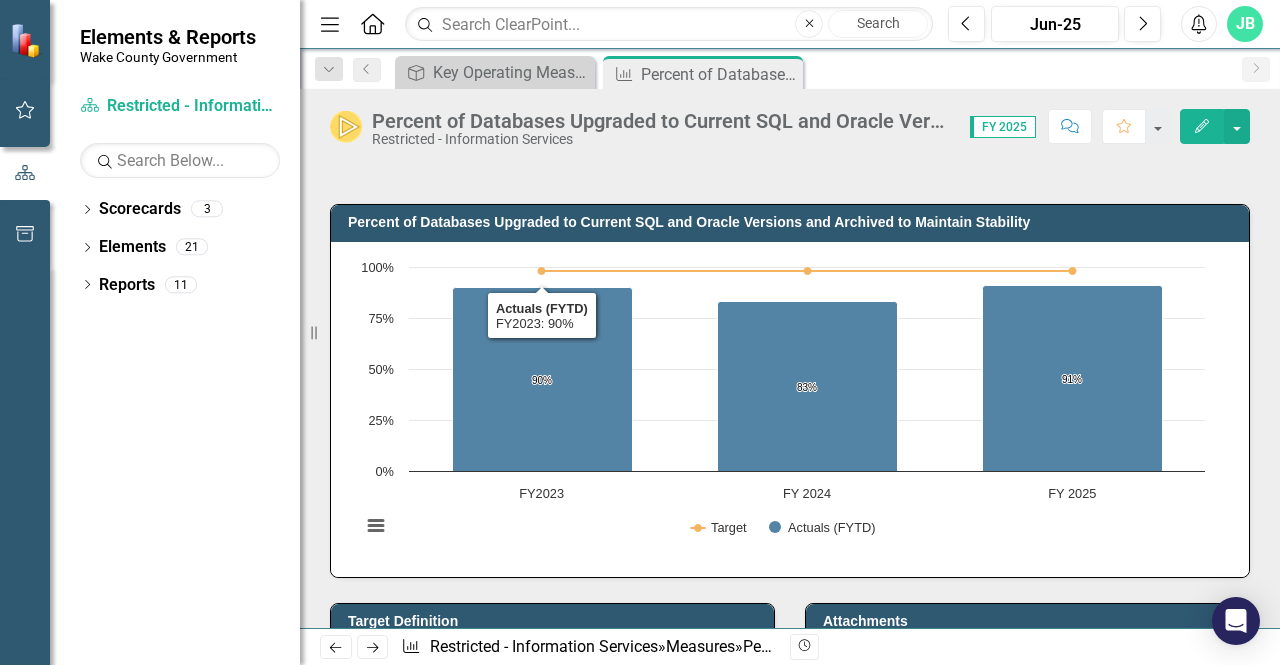scroll, scrollTop: 0, scrollLeft: 0, axis: both 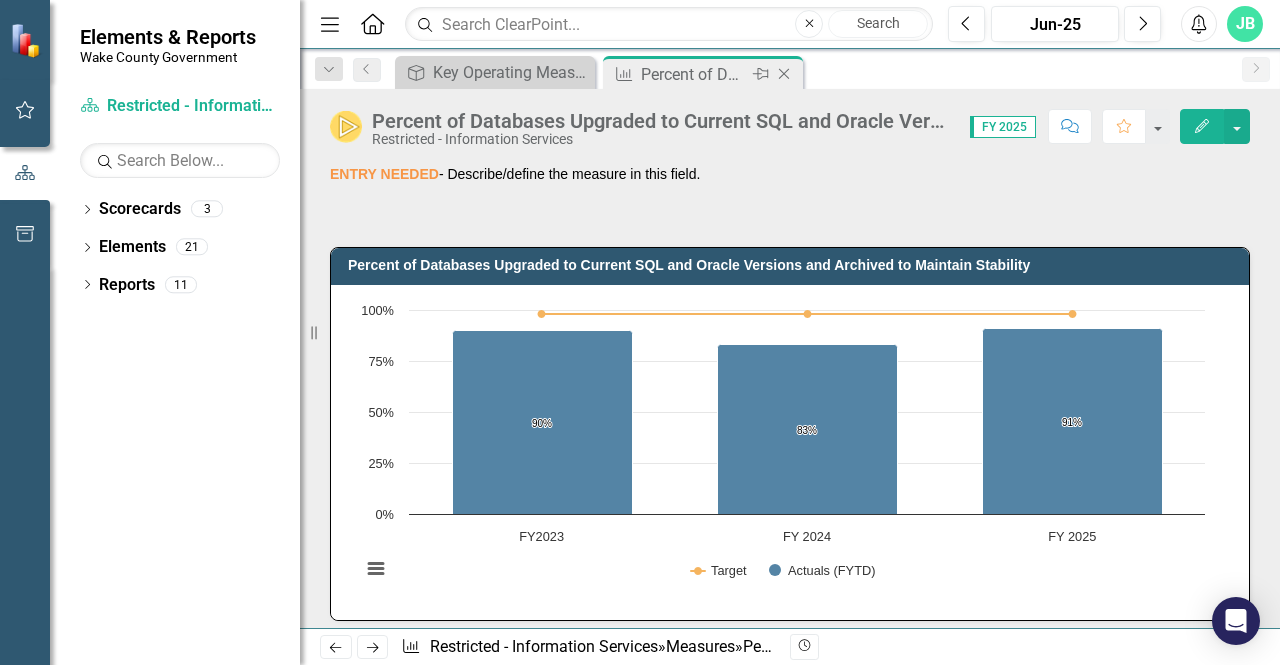 click on "Percent of Databases Upgraded to Current SQL and Oracle Versions and Archived to Maintain Stability" at bounding box center (694, 74) 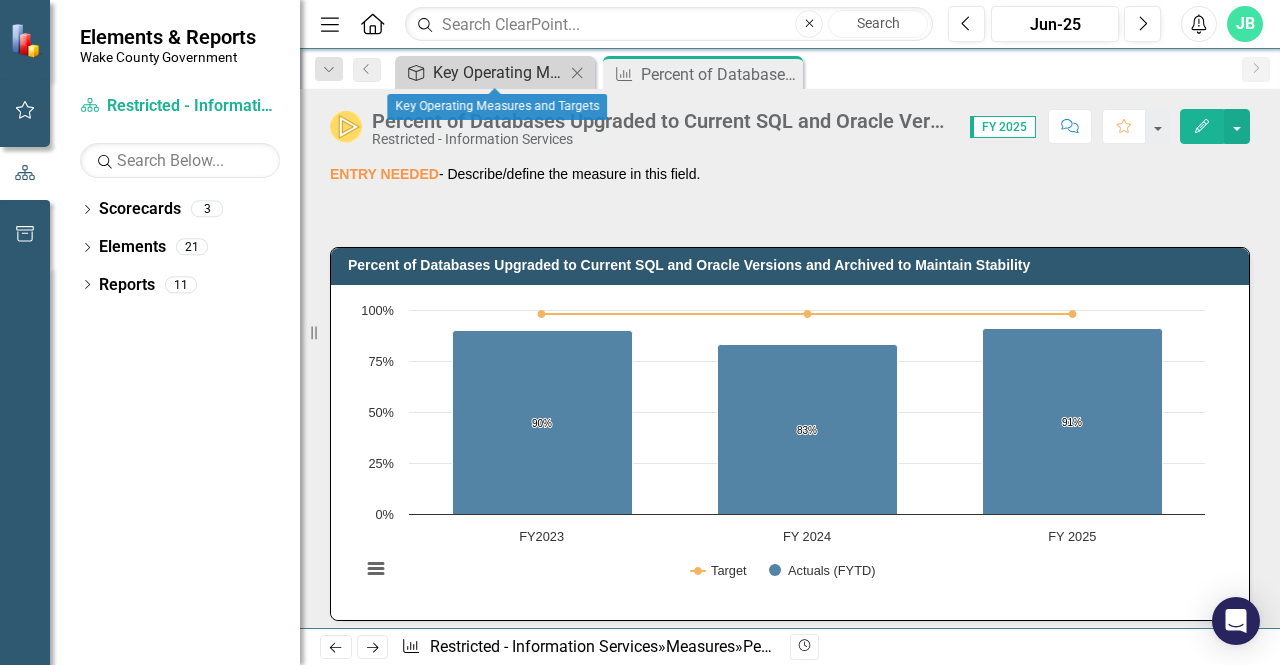 click on "Key Operating Measures and Targets" at bounding box center (499, 72) 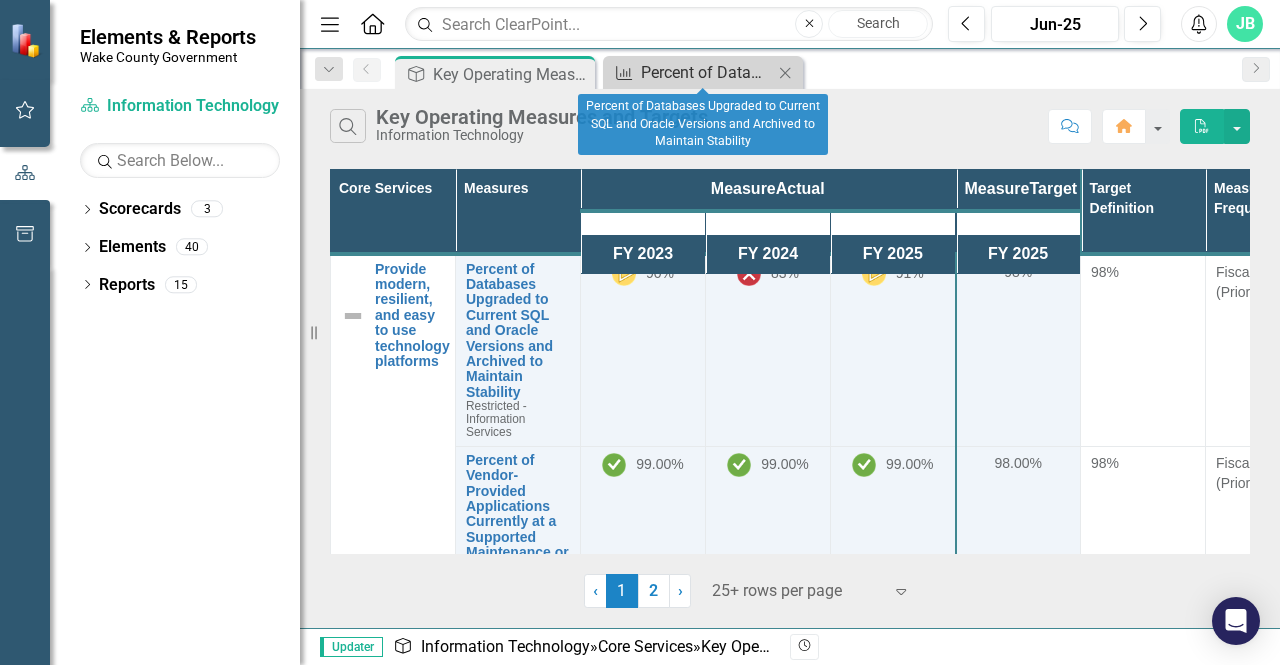click on "Percent of Databases Upgraded to Current SQL and Oracle Versions and Archived to Maintain Stability" at bounding box center [707, 72] 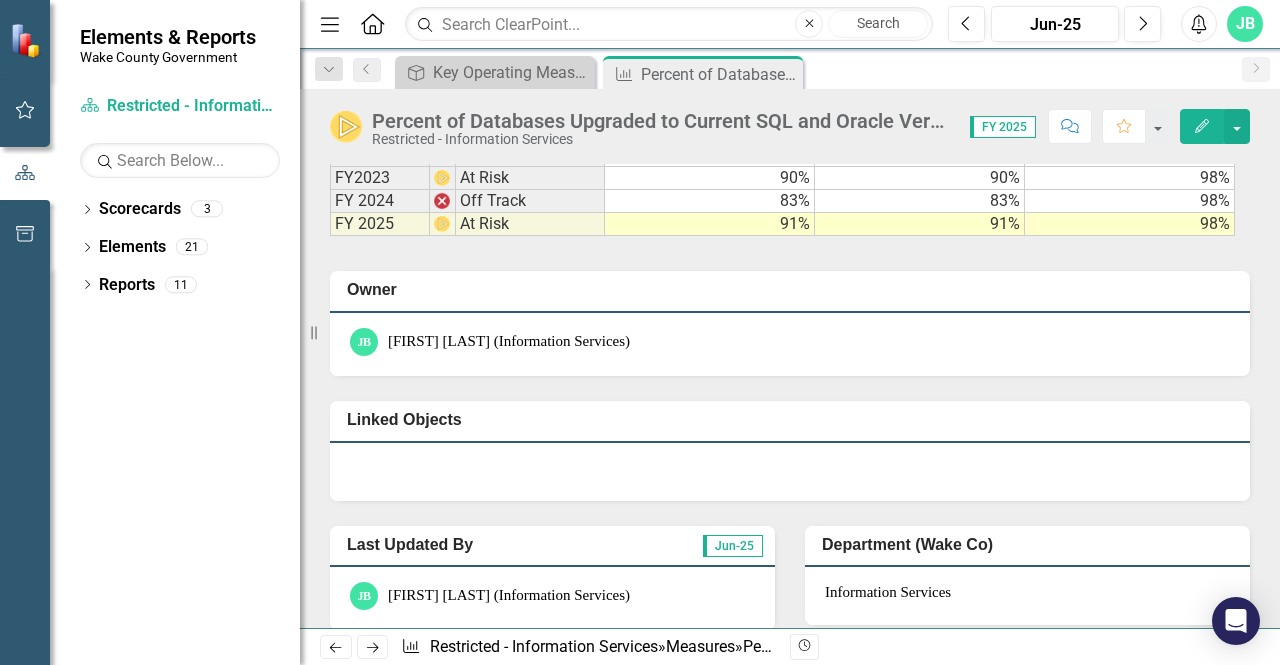 scroll, scrollTop: 1500, scrollLeft: 0, axis: vertical 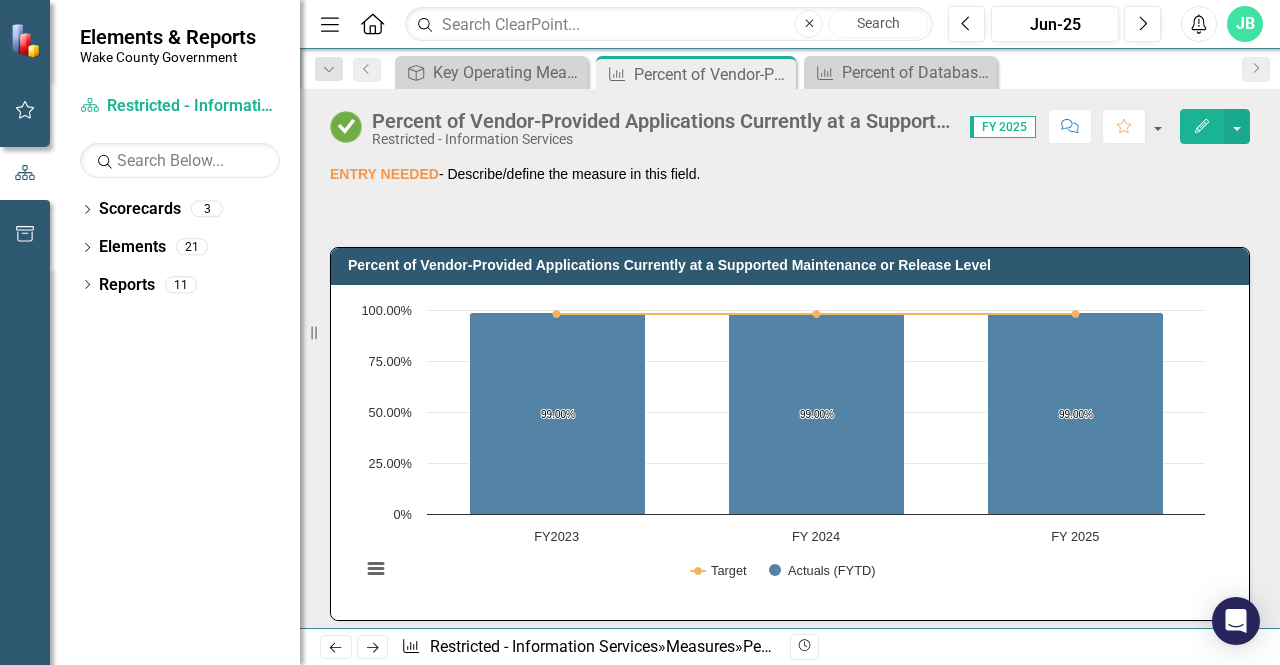 click on "ENTRY NEEDED" at bounding box center (384, 174) 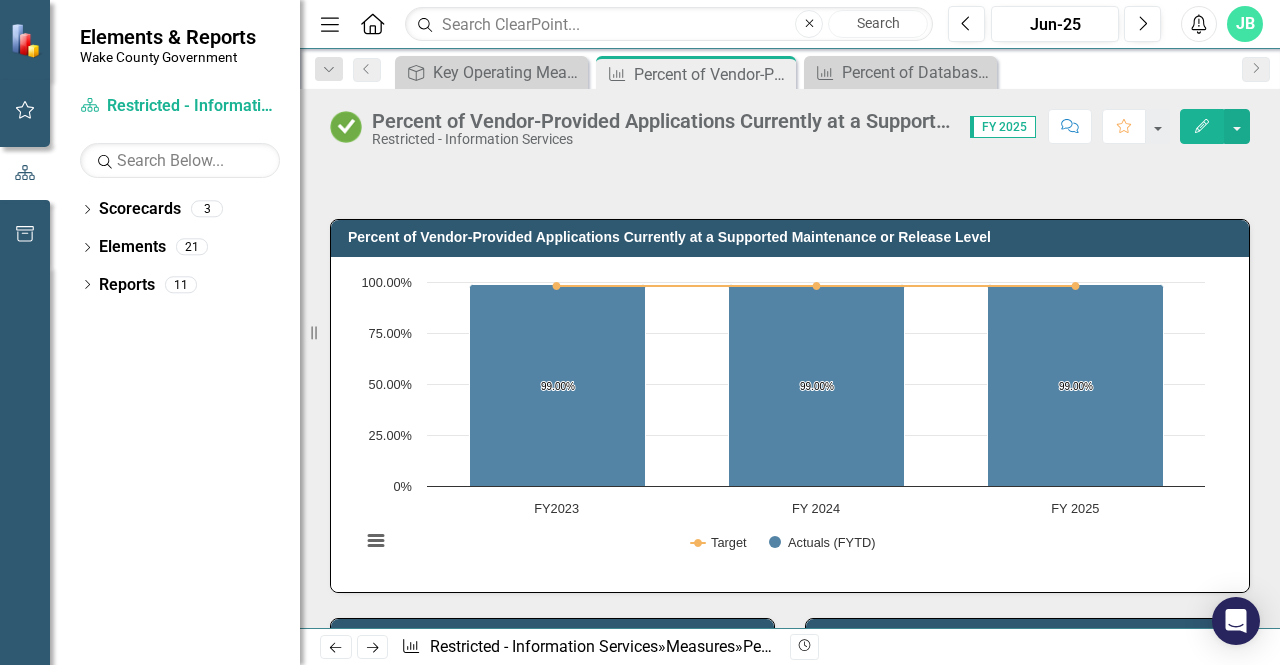 scroll, scrollTop: 0, scrollLeft: 0, axis: both 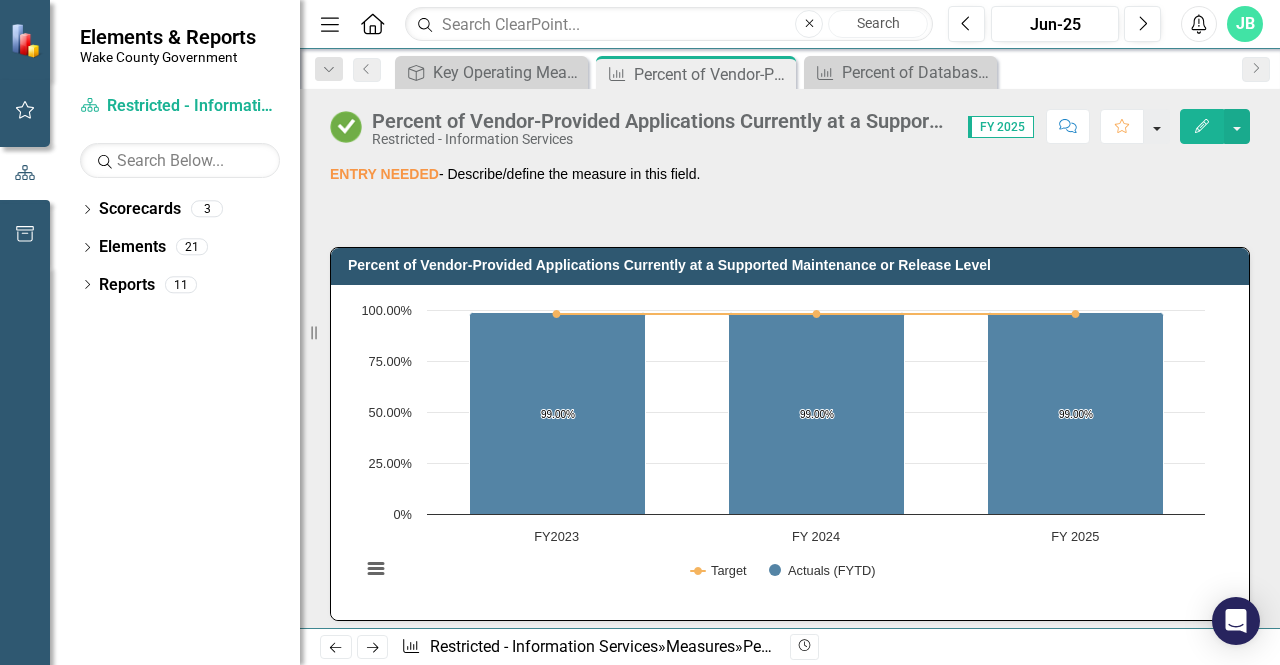 click at bounding box center [1157, 126] 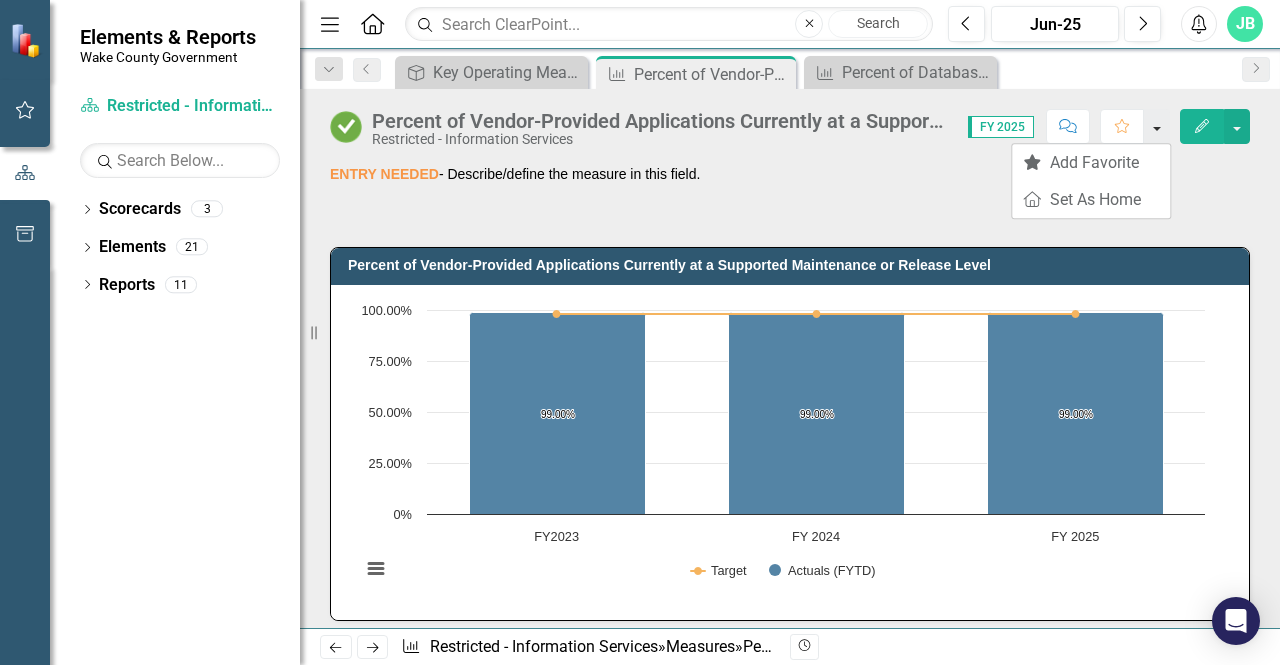 click at bounding box center [1157, 126] 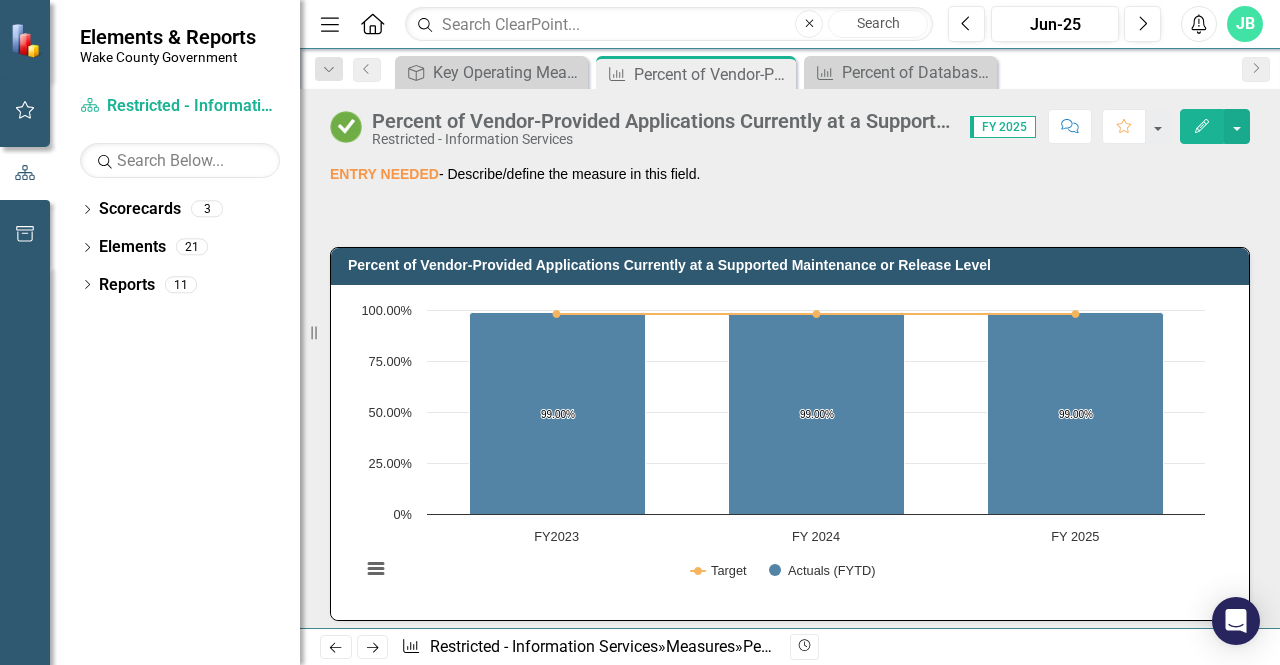 click on "Comment" 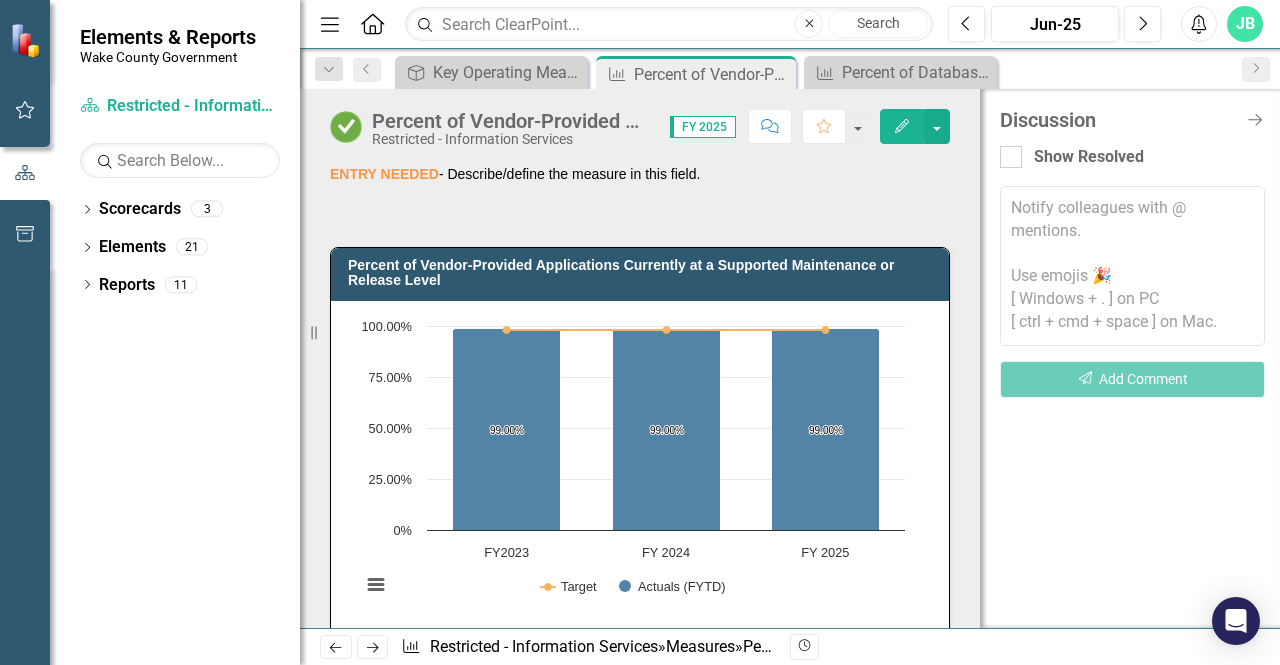 click on "Close Discussion Bar" 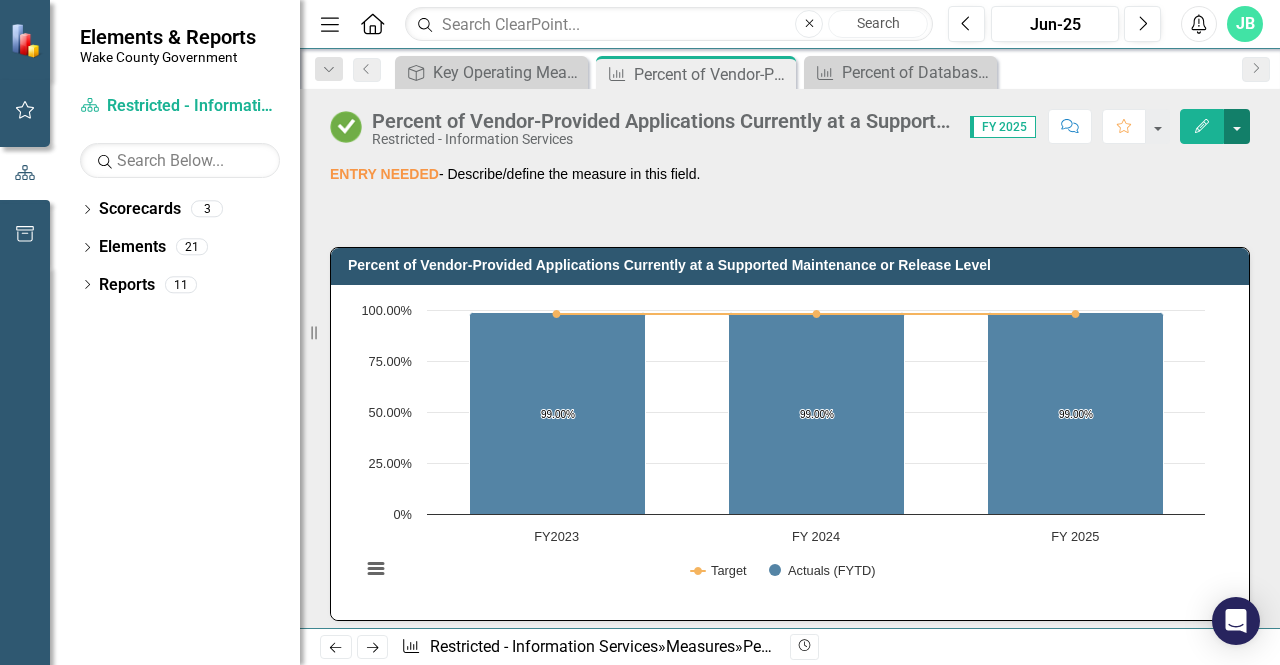 click at bounding box center (1237, 126) 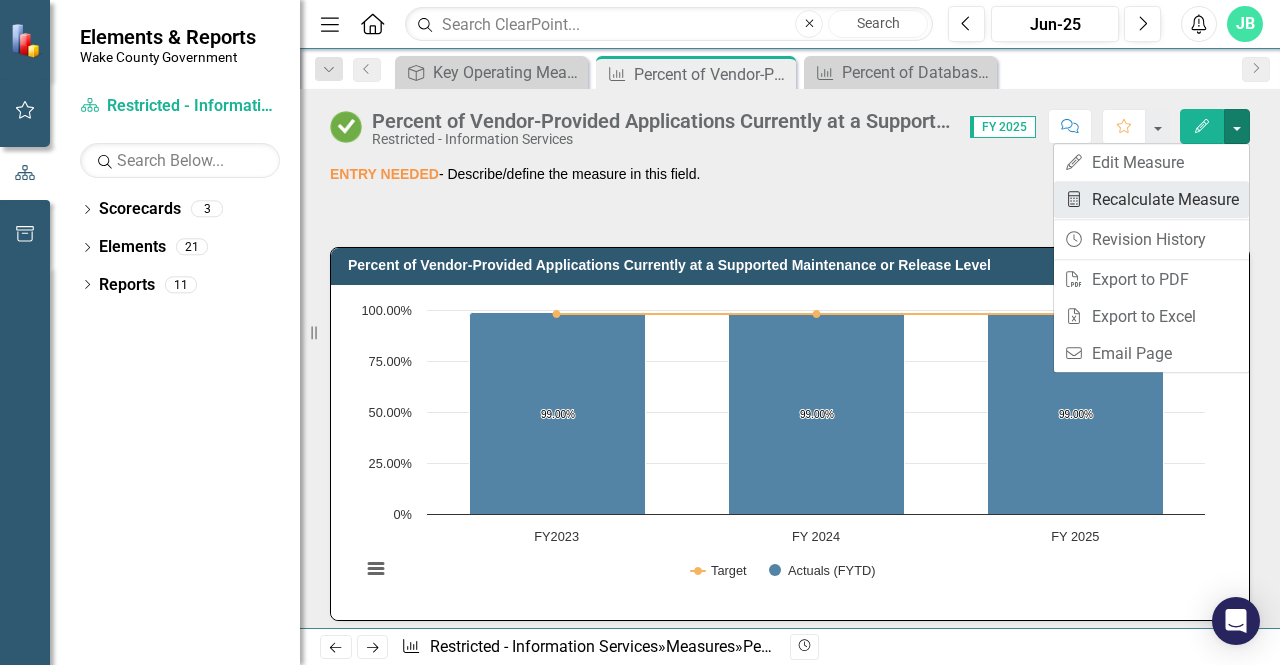 click on "Recalculate Measure Recalculate Measure" at bounding box center (1151, 199) 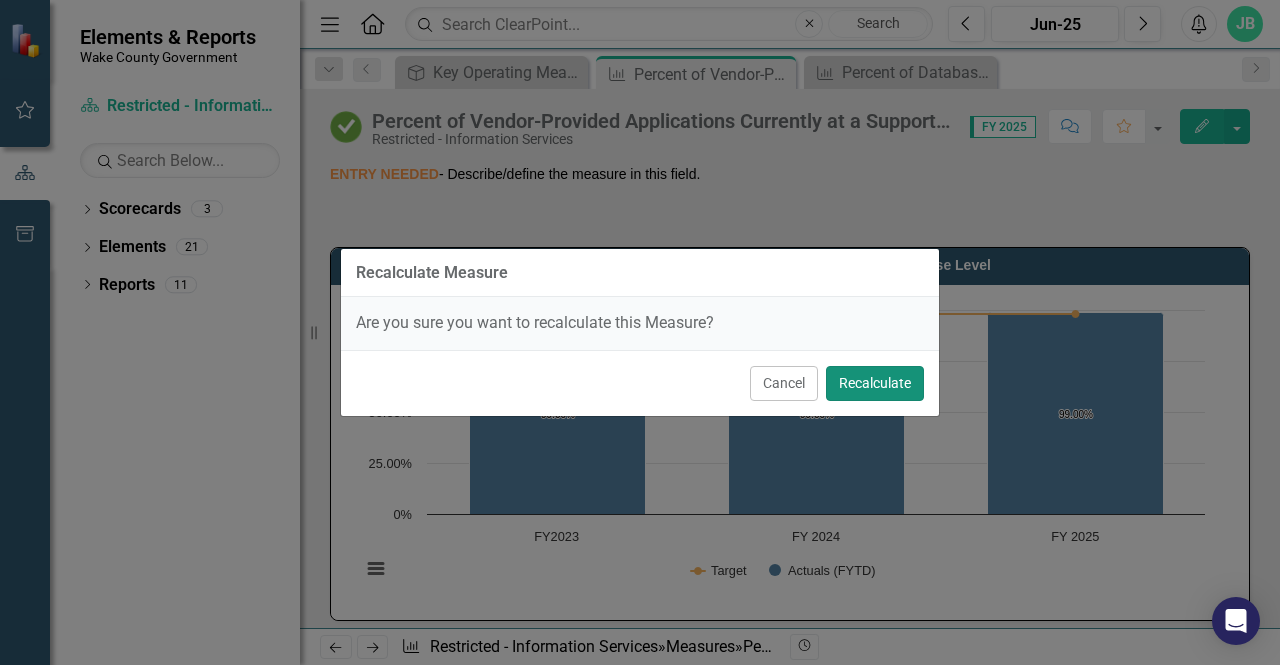 click on "Recalculate" at bounding box center (875, 383) 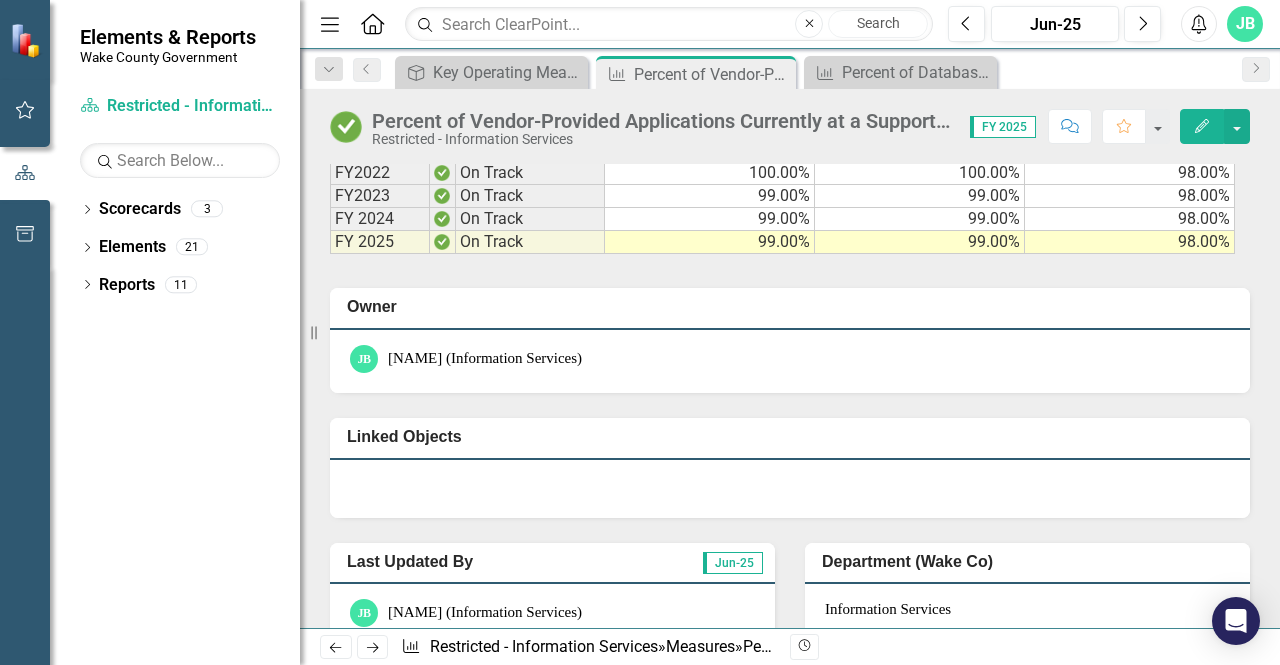 scroll, scrollTop: 1500, scrollLeft: 0, axis: vertical 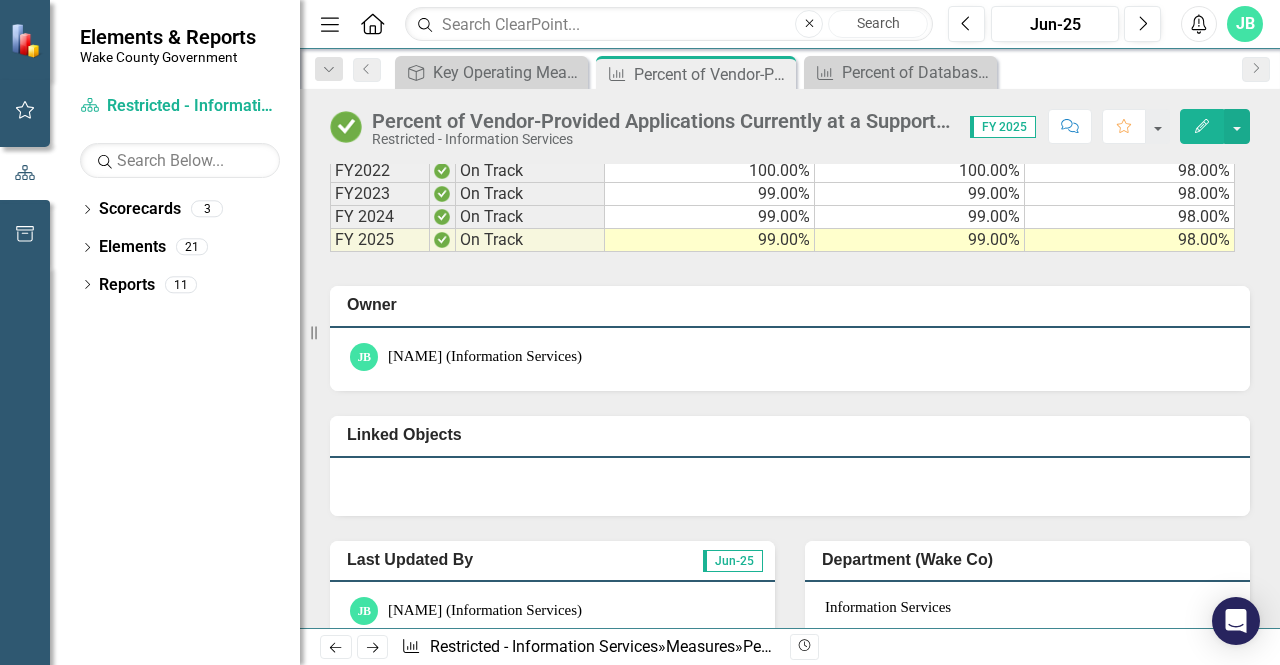 click 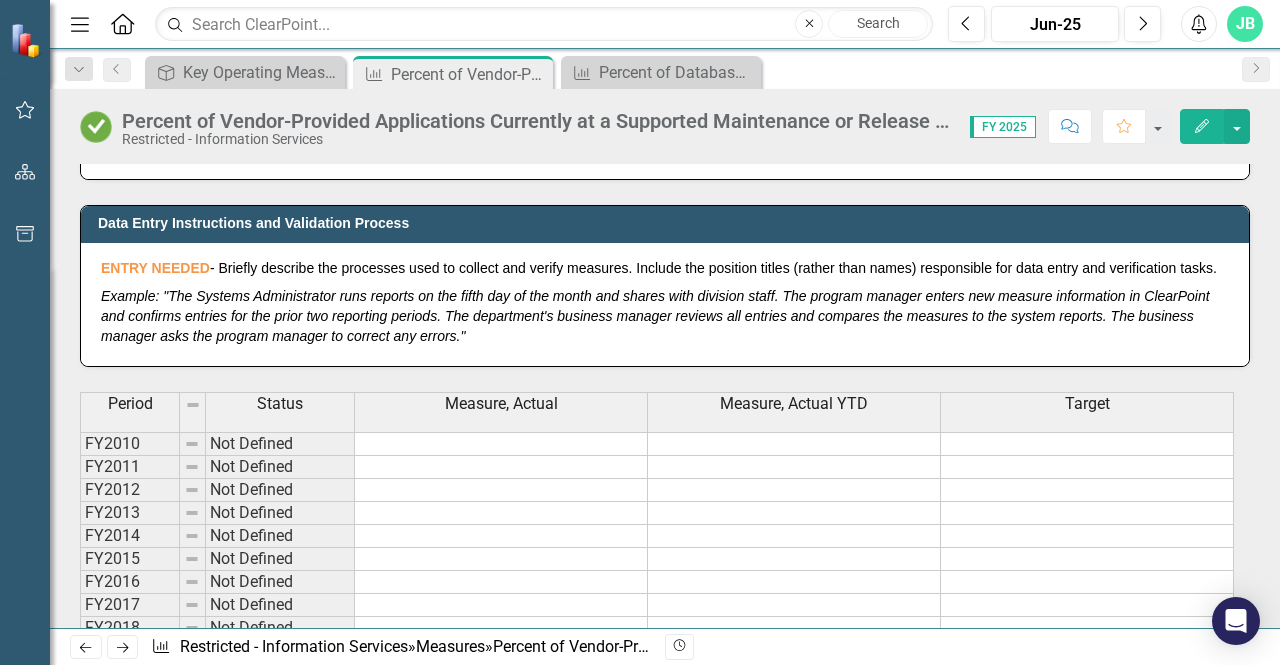 scroll, scrollTop: 924, scrollLeft: 0, axis: vertical 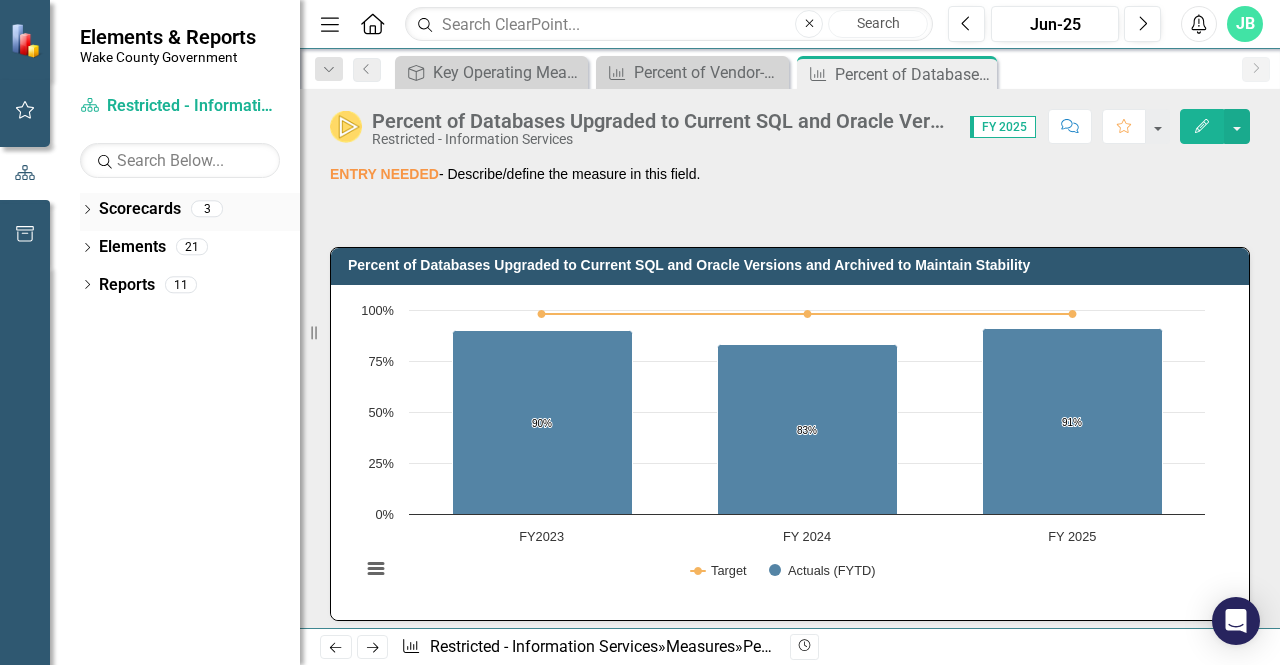 click on "Scorecards" at bounding box center [140, 209] 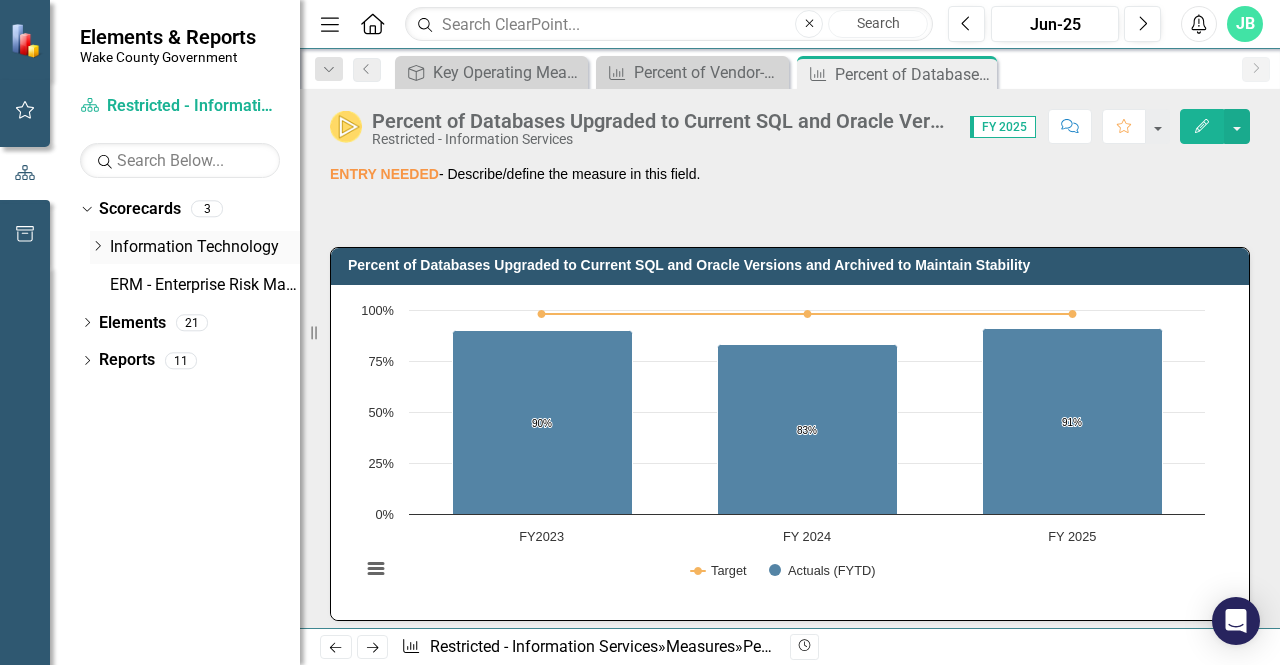 click on "Information Technology" at bounding box center (205, 247) 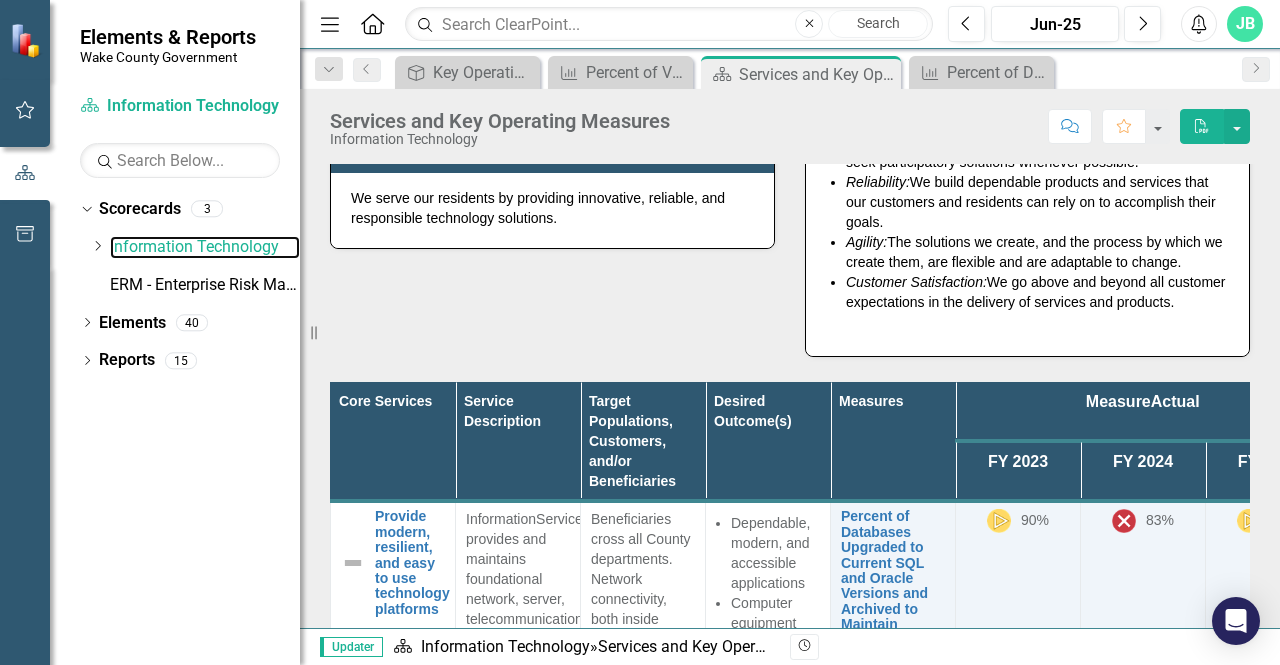 scroll, scrollTop: 300, scrollLeft: 0, axis: vertical 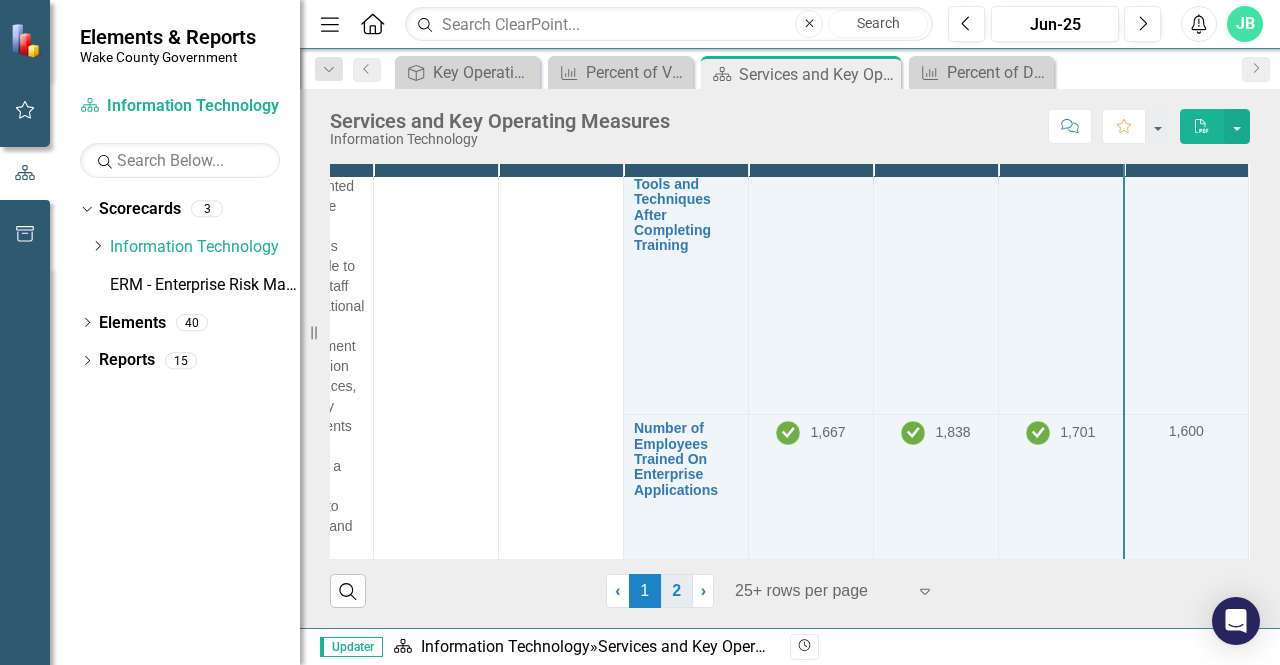 click on "2" at bounding box center [677, 591] 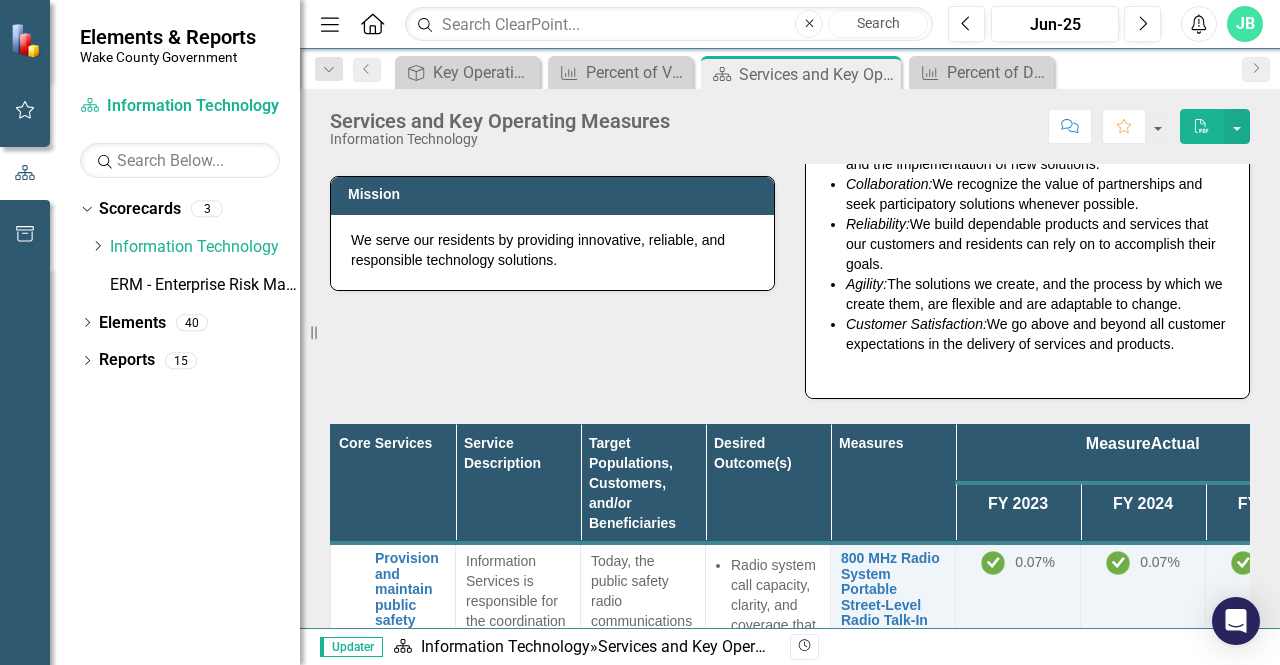 scroll, scrollTop: 200, scrollLeft: 0, axis: vertical 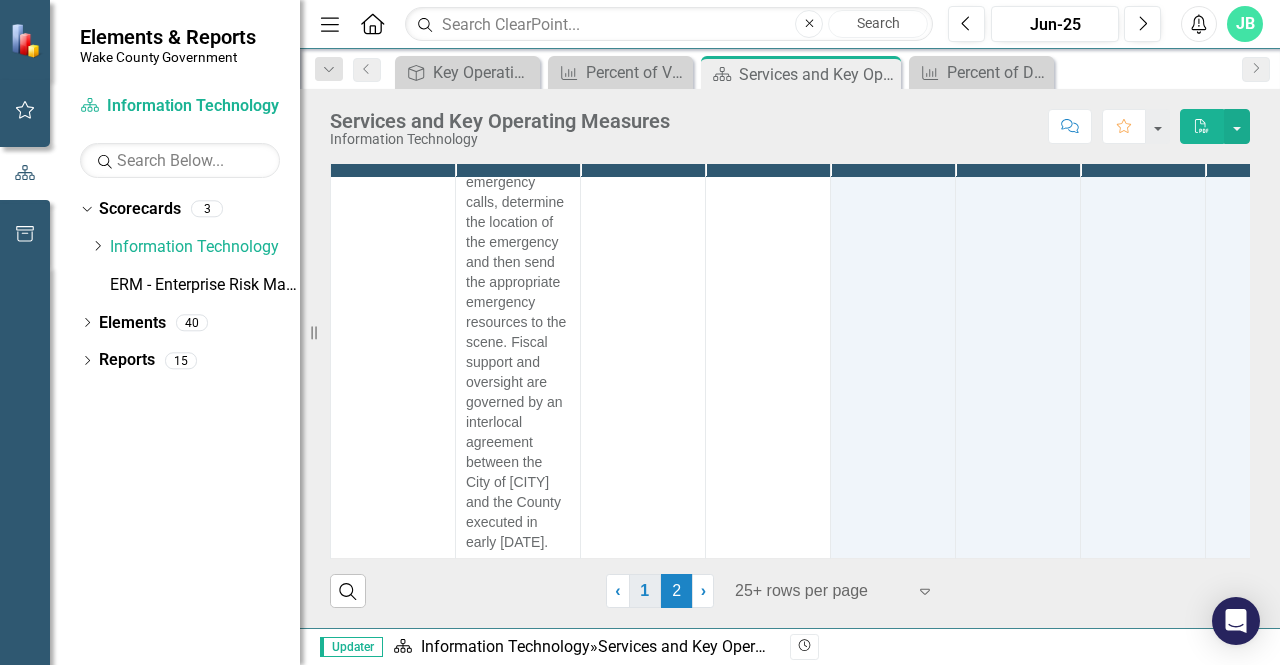click on "1" at bounding box center (645, 591) 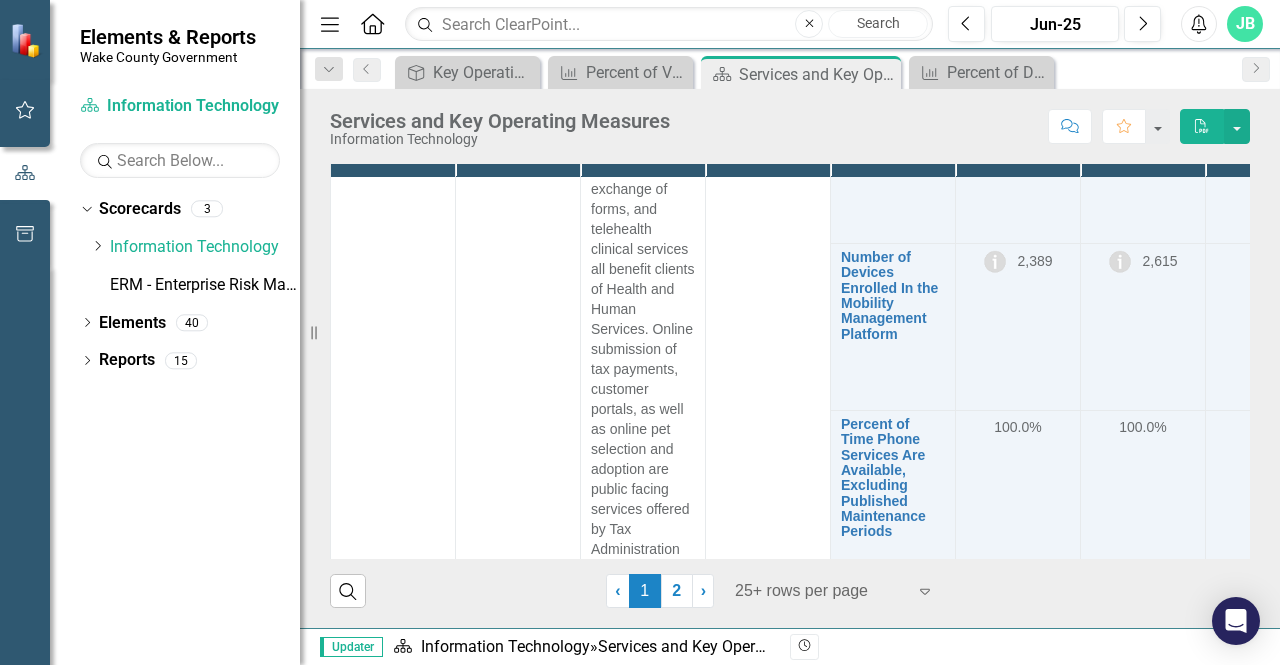 scroll, scrollTop: 0, scrollLeft: 0, axis: both 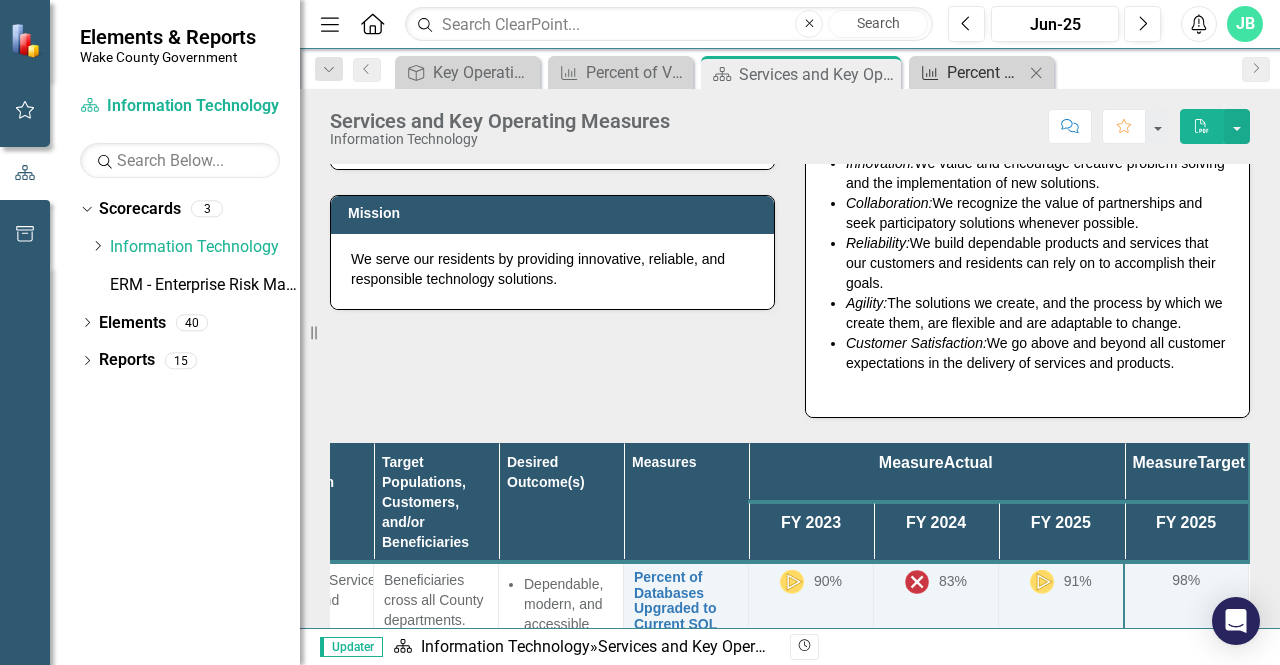 click on "Percent of Databases Upgraded to Current SQL and Oracle Versions and Archived to Maintain Stability" at bounding box center (985, 72) 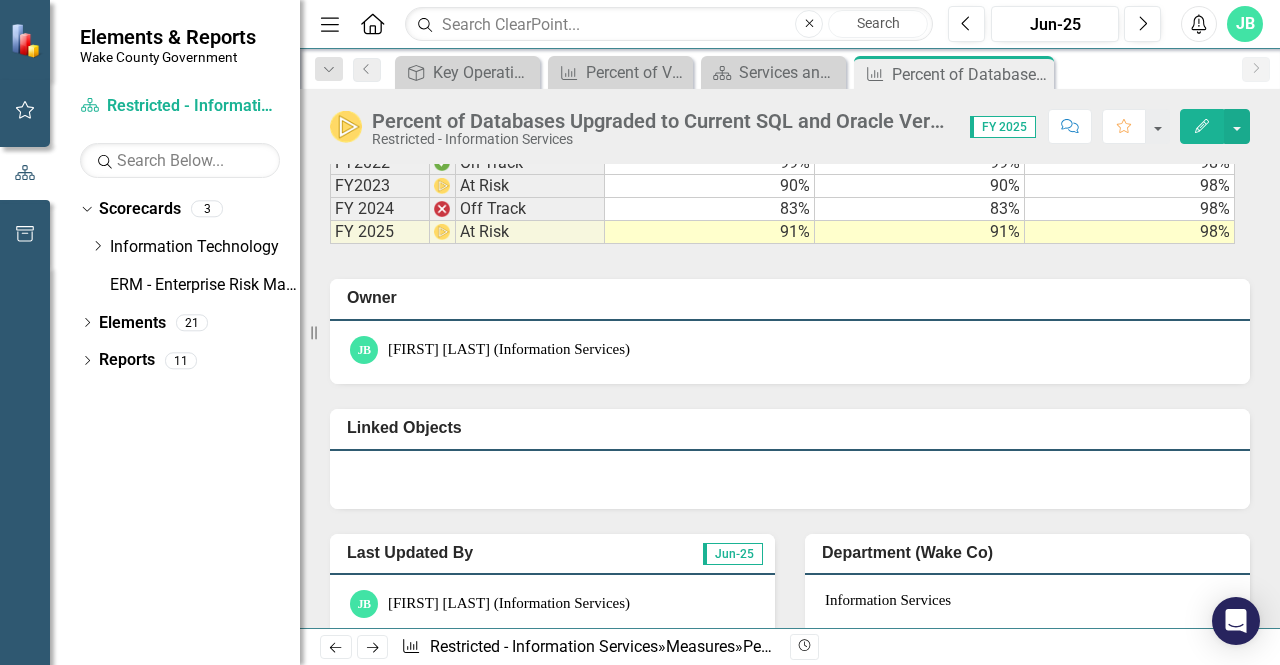scroll, scrollTop: 1500, scrollLeft: 0, axis: vertical 